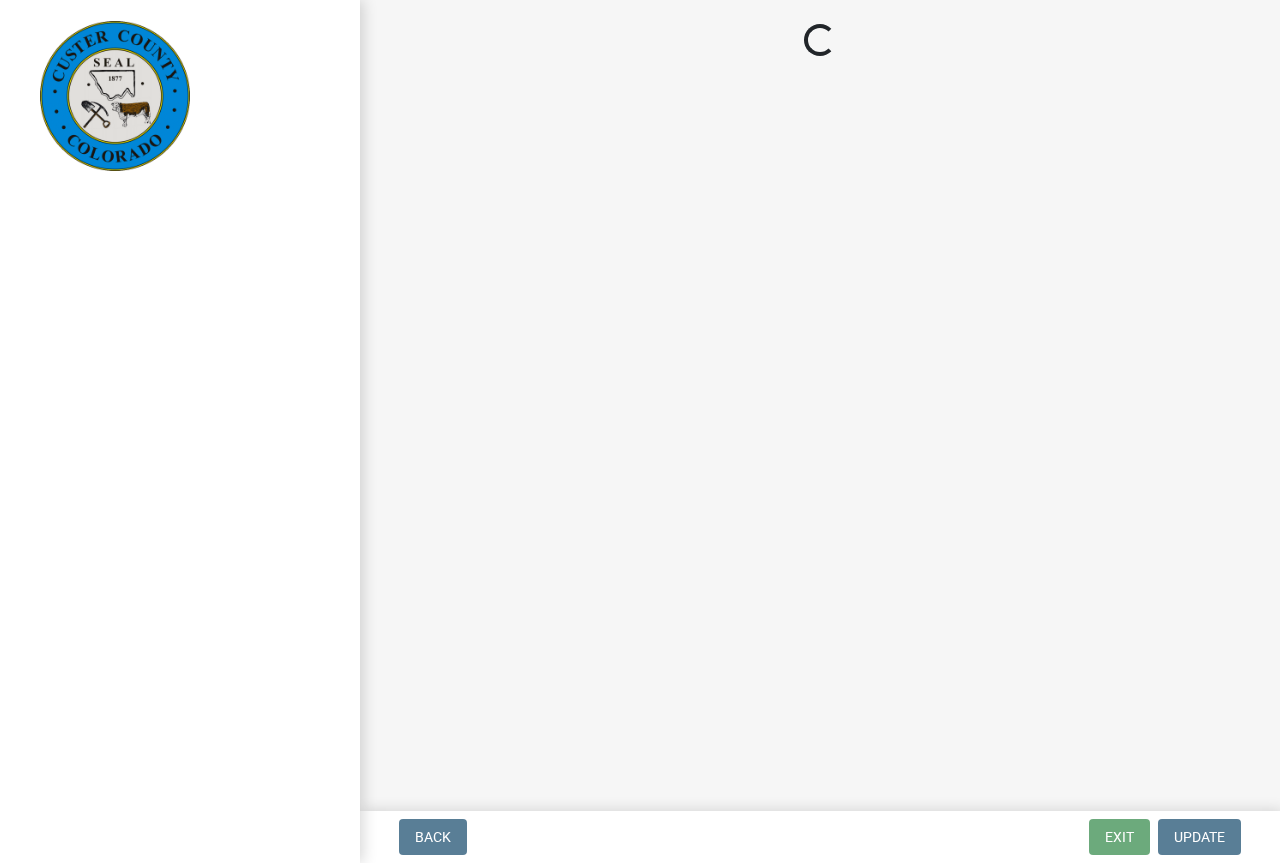 scroll, scrollTop: 0, scrollLeft: 0, axis: both 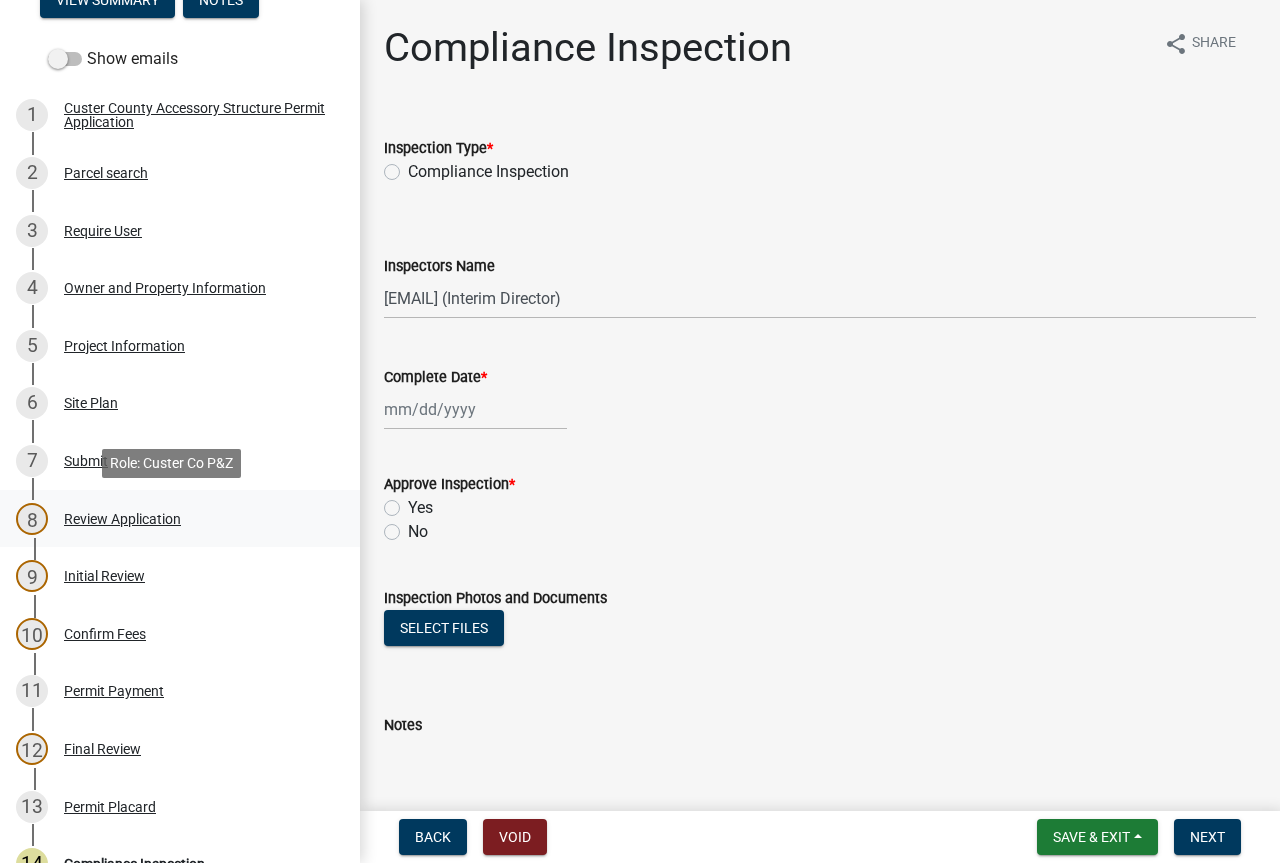 click on "Review Application" at bounding box center [122, 519] 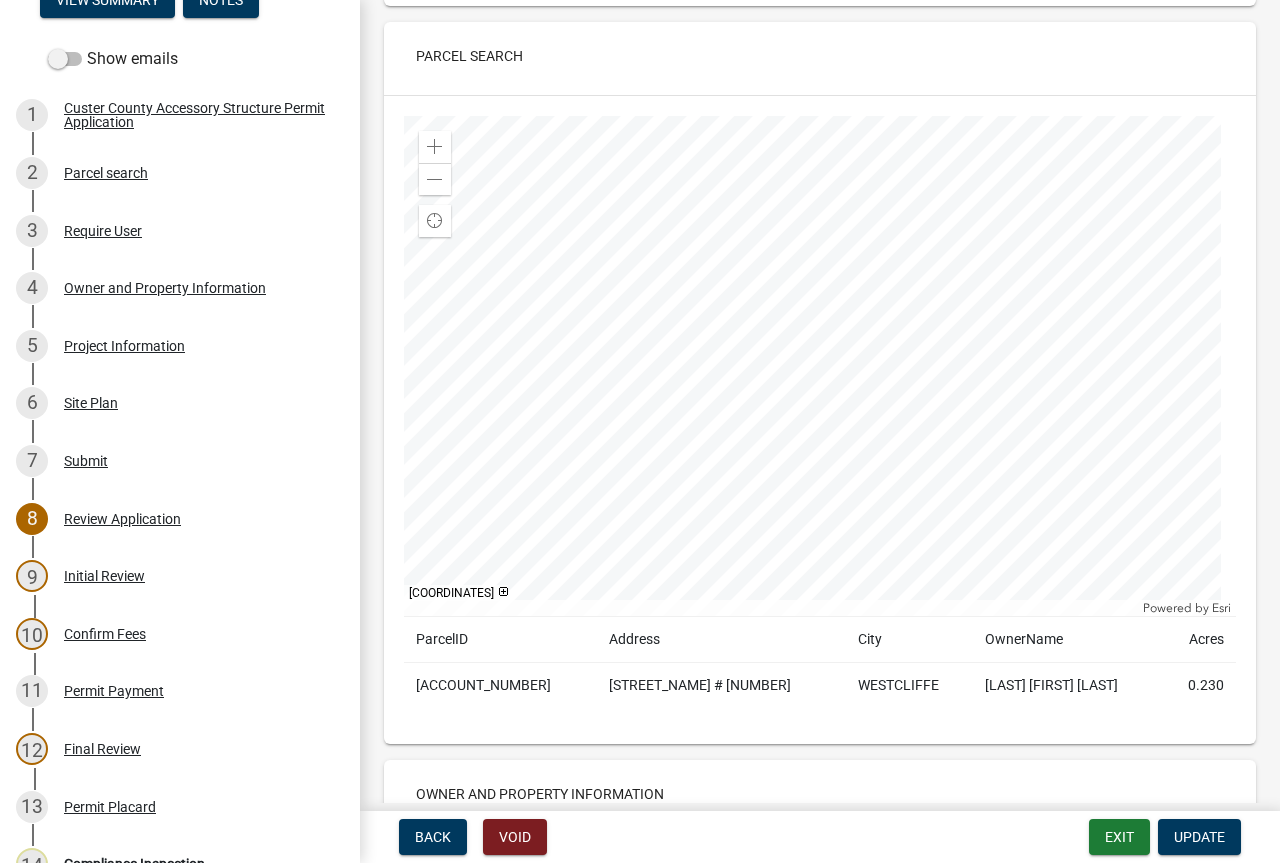 scroll, scrollTop: 400, scrollLeft: 0, axis: vertical 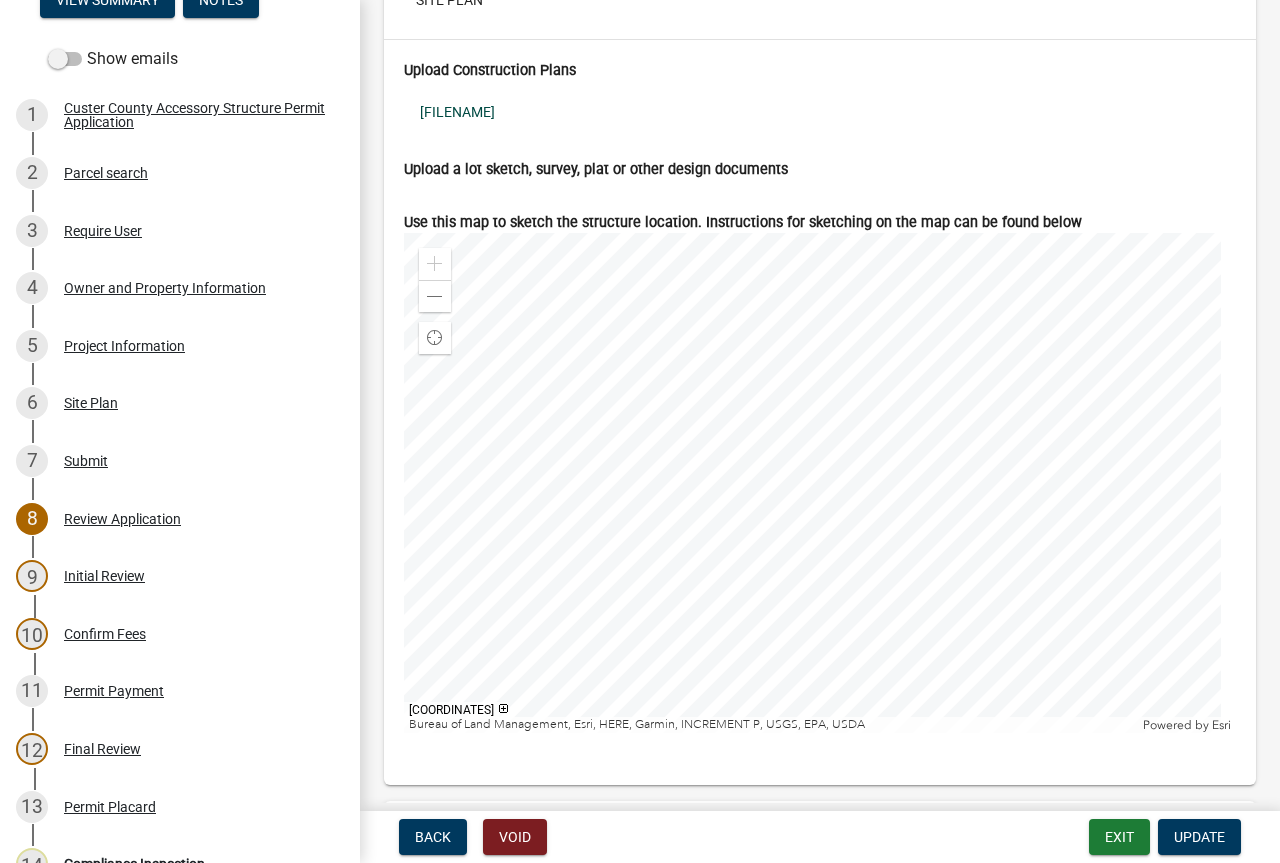 click on "adamson.pdf" 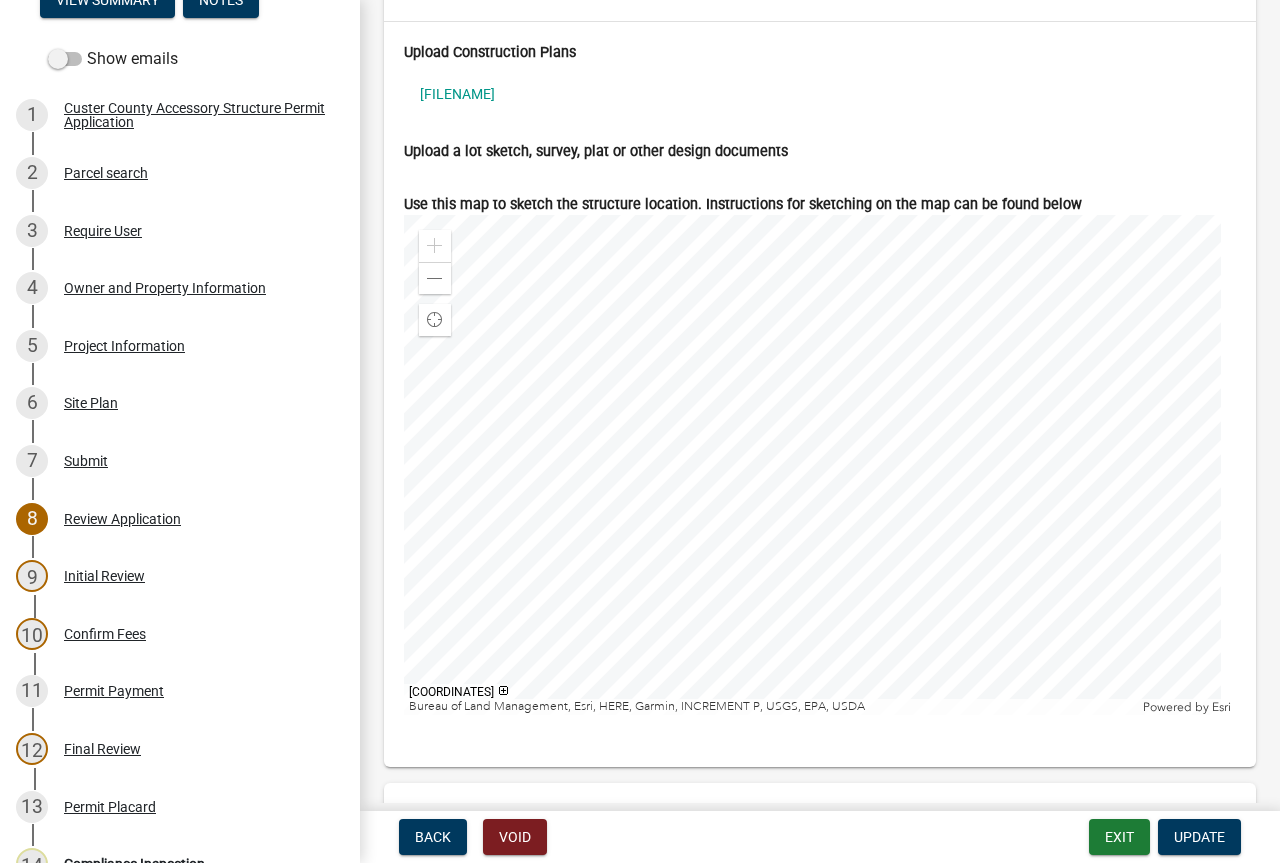 scroll, scrollTop: 6098, scrollLeft: 0, axis: vertical 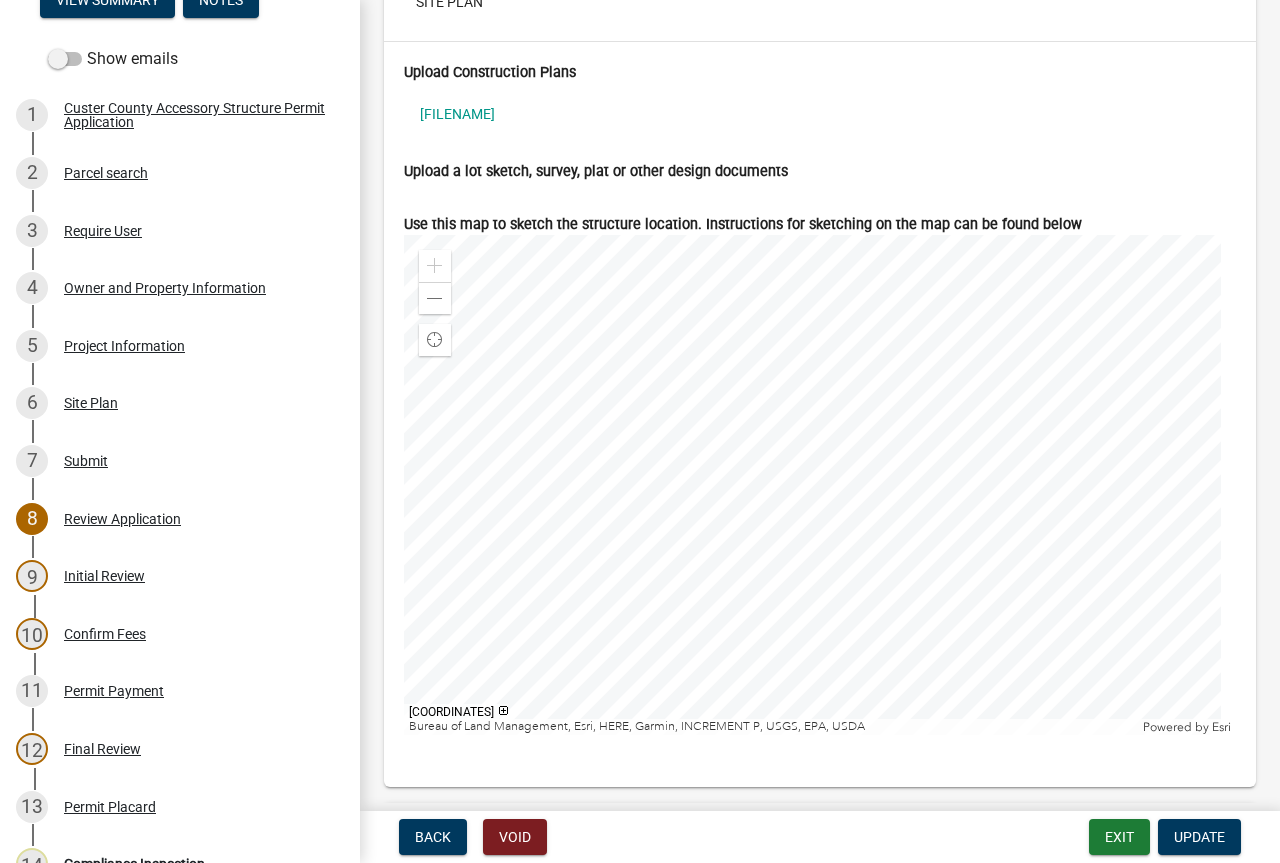 click 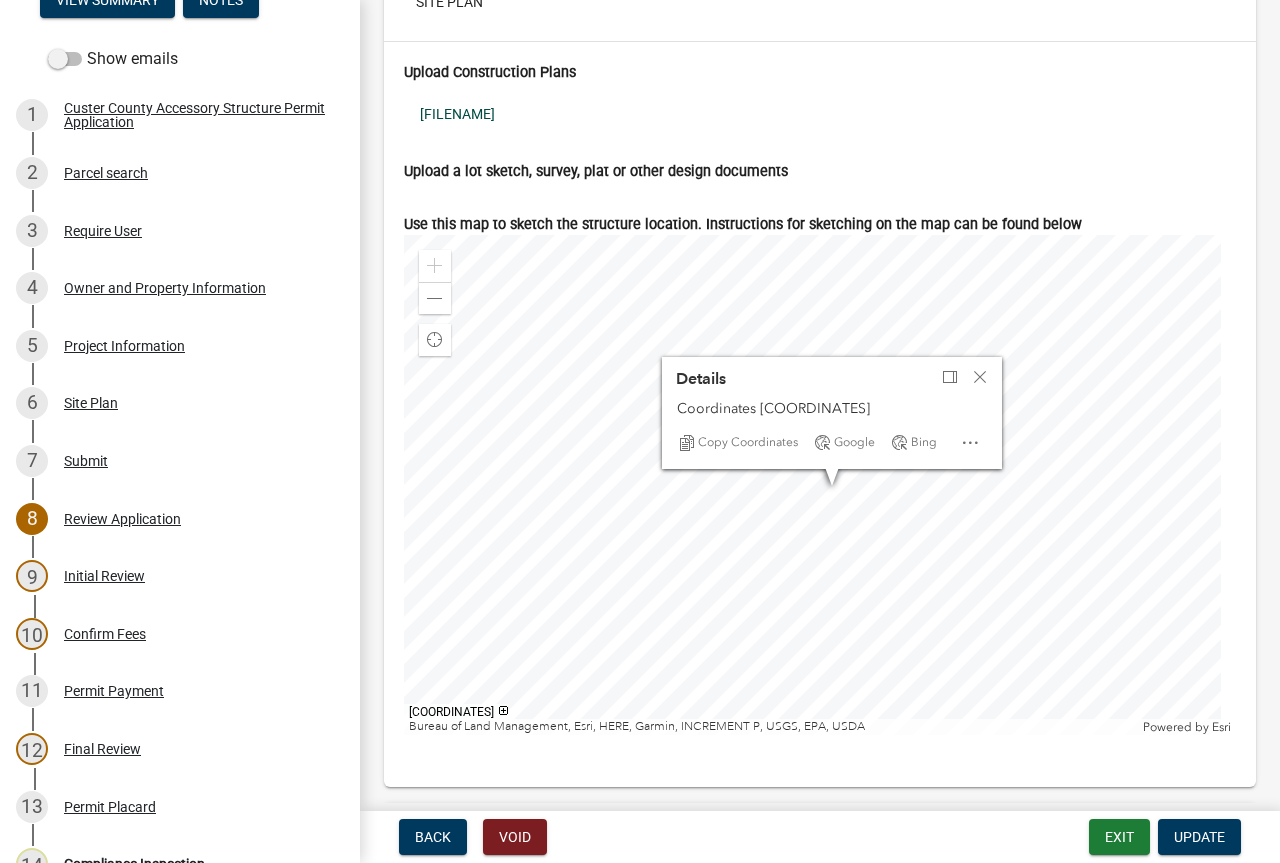 click on "adamson.pdf" 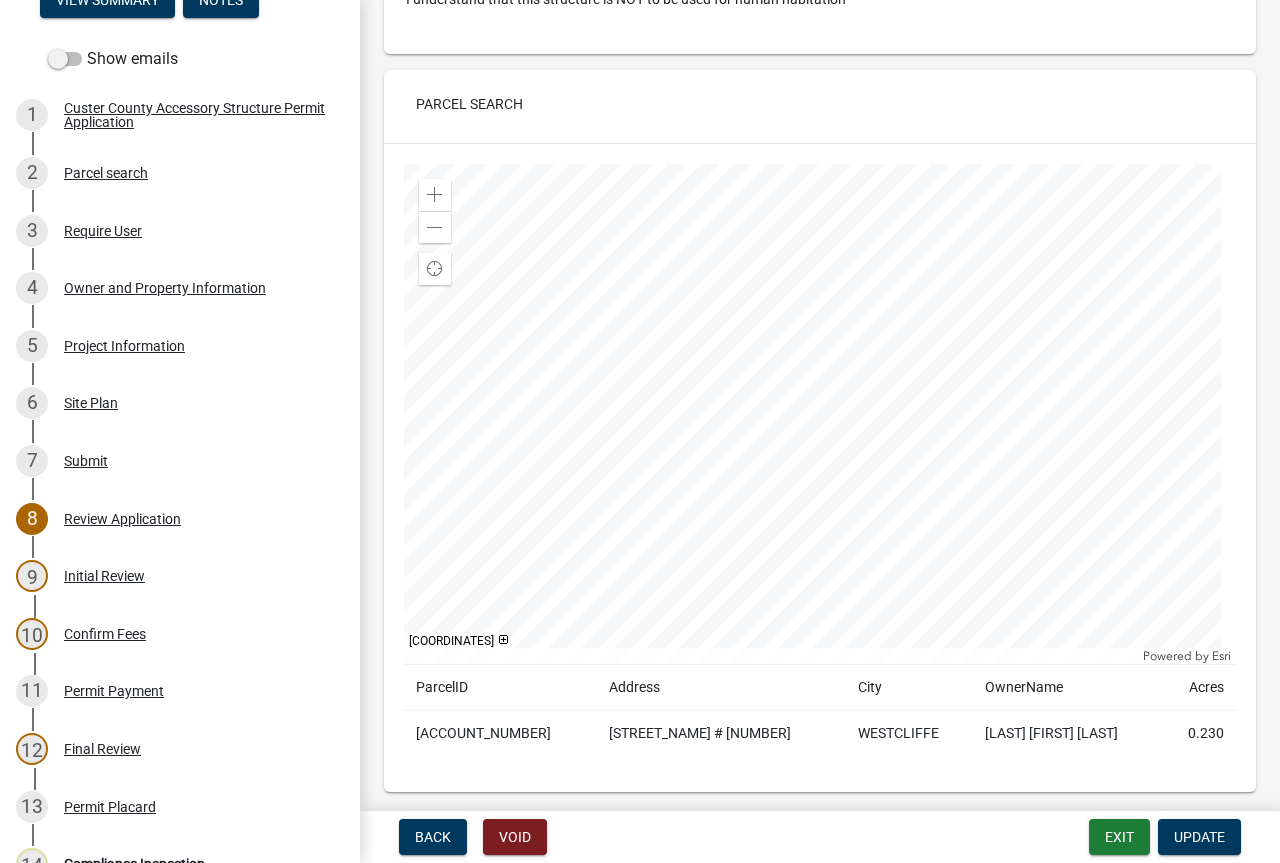 scroll, scrollTop: 0, scrollLeft: 0, axis: both 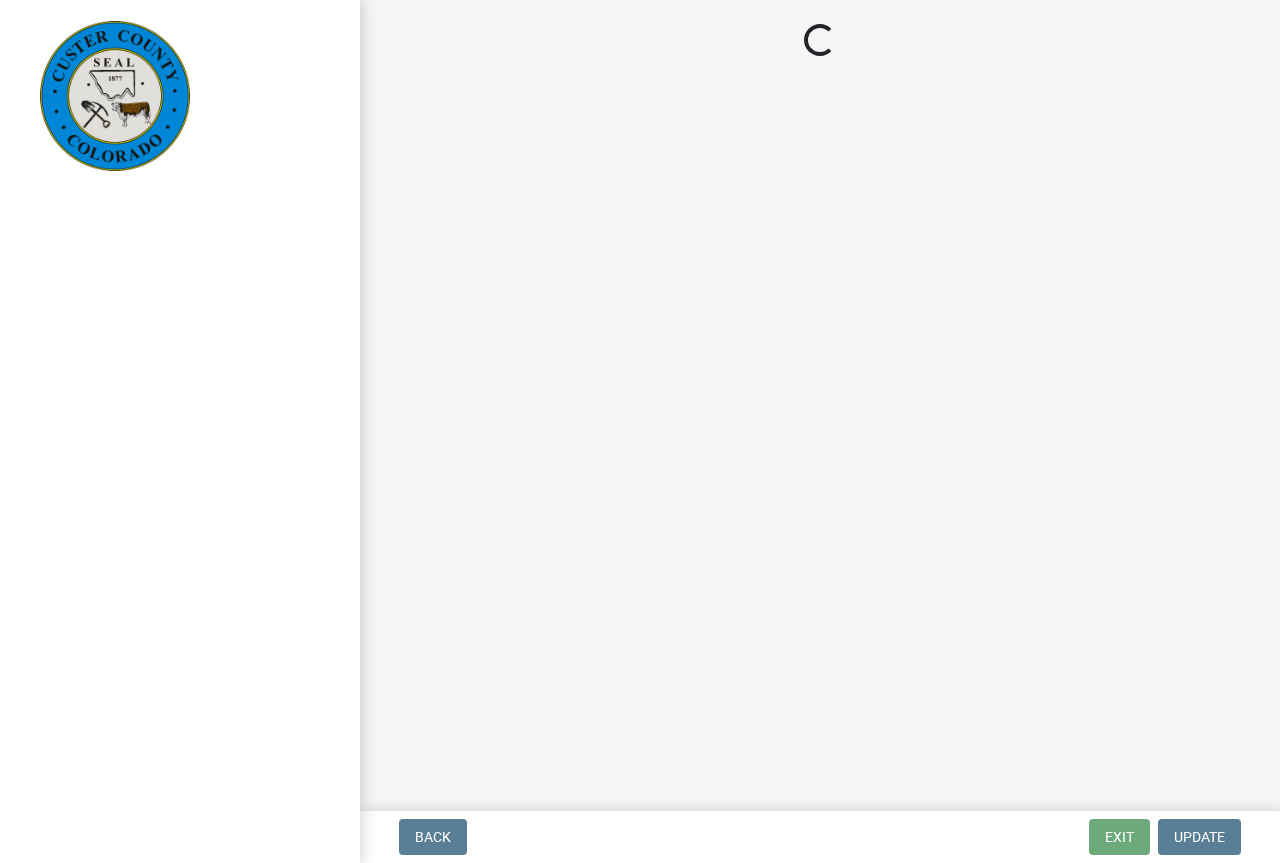 select on "cd09b013-b94f-4524-a046-a3f04ce1867e" 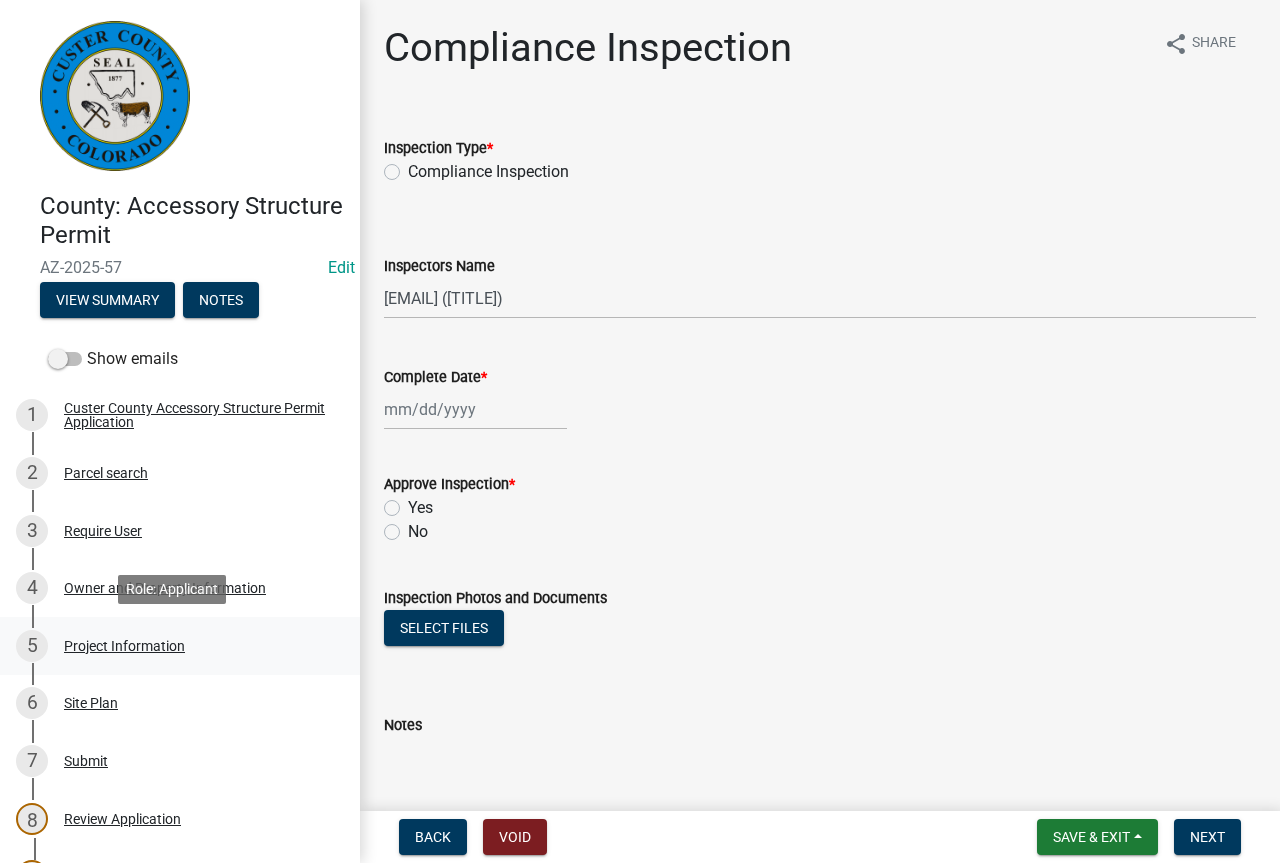 scroll, scrollTop: 100, scrollLeft: 0, axis: vertical 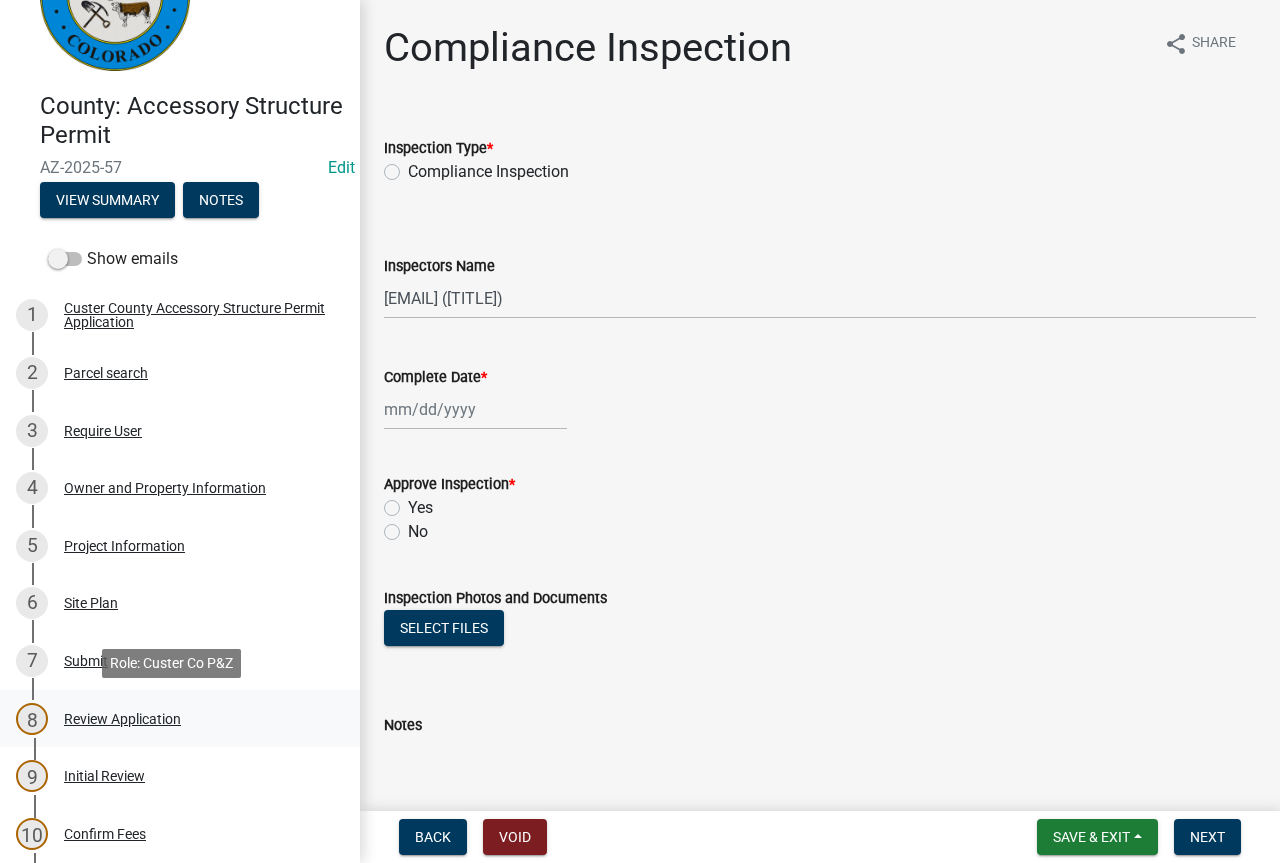 click on "Review Application" at bounding box center (122, 719) 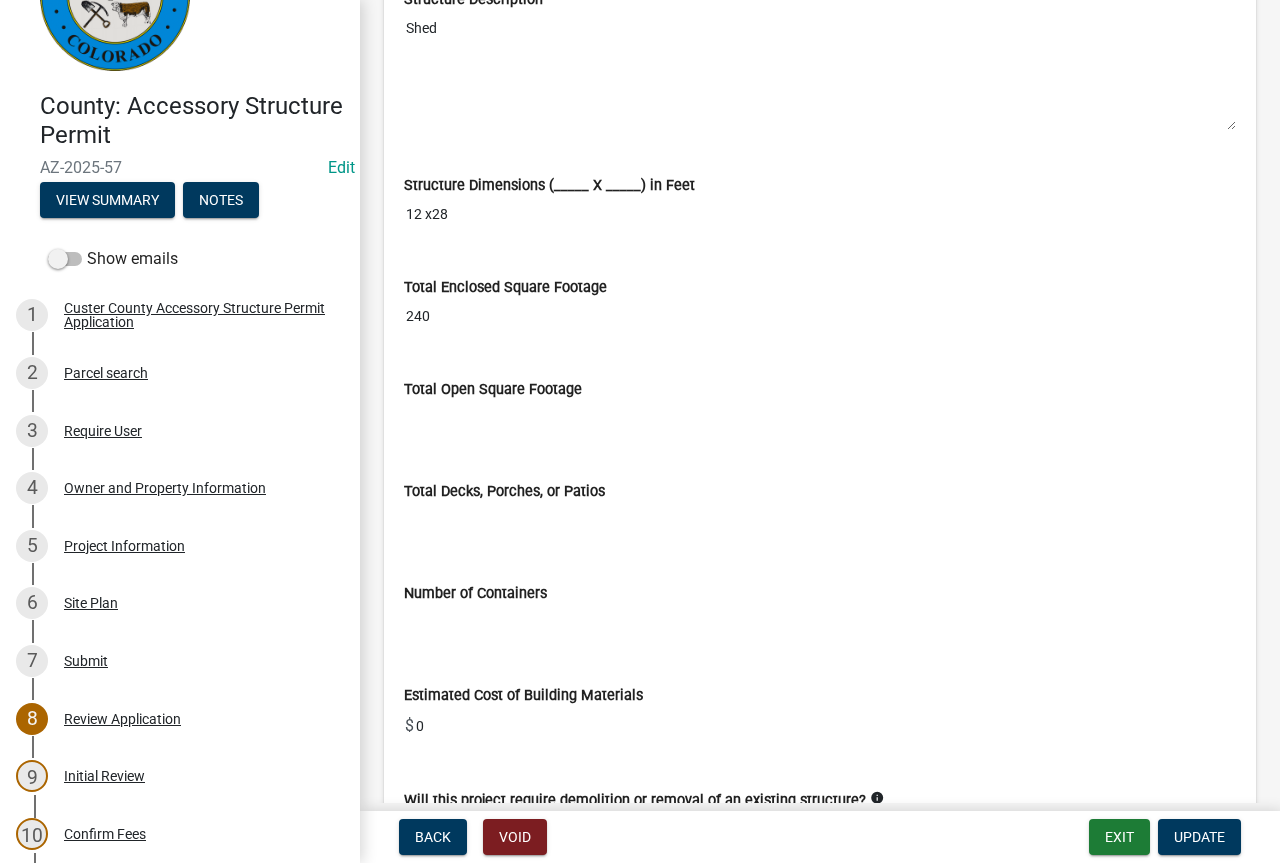 scroll, scrollTop: 3500, scrollLeft: 0, axis: vertical 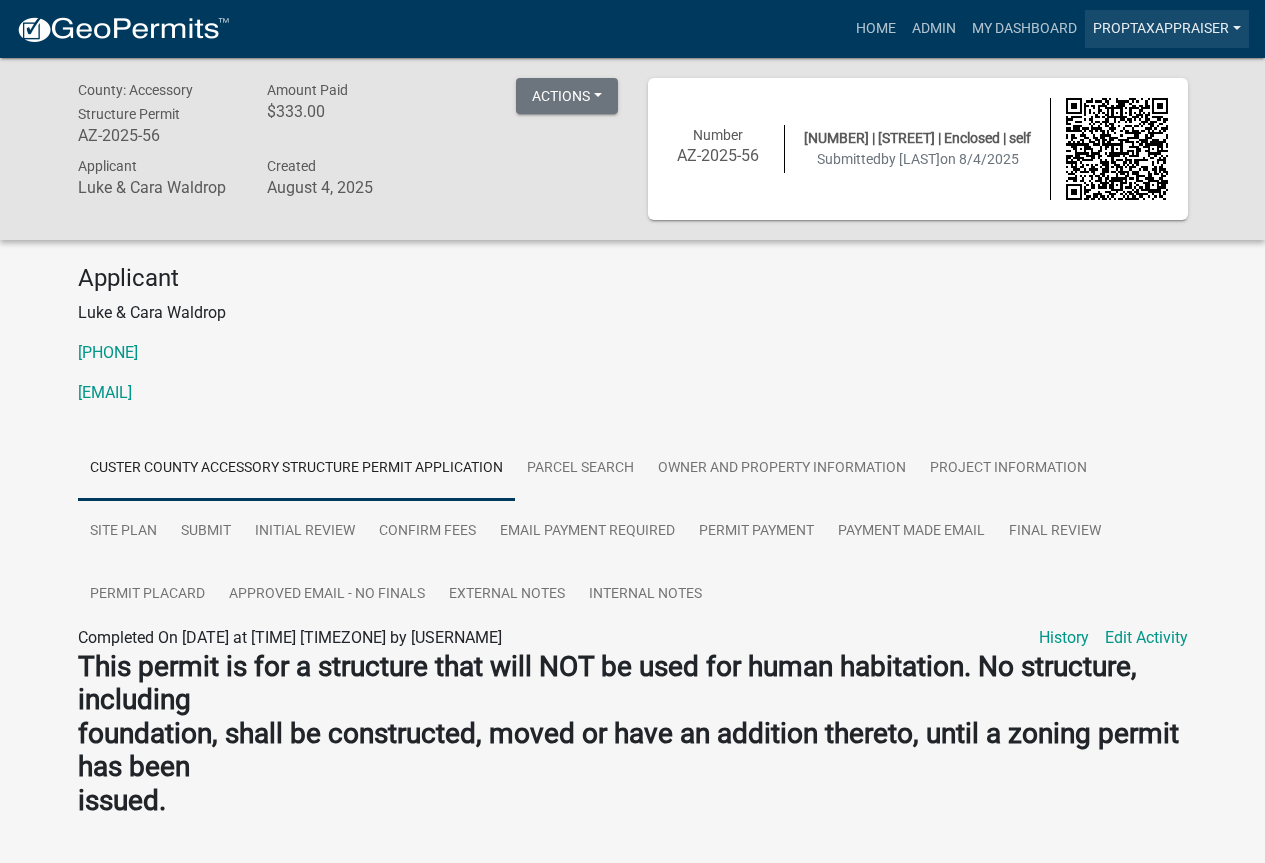 click on "PropTaxAppraiser" at bounding box center [1167, 29] 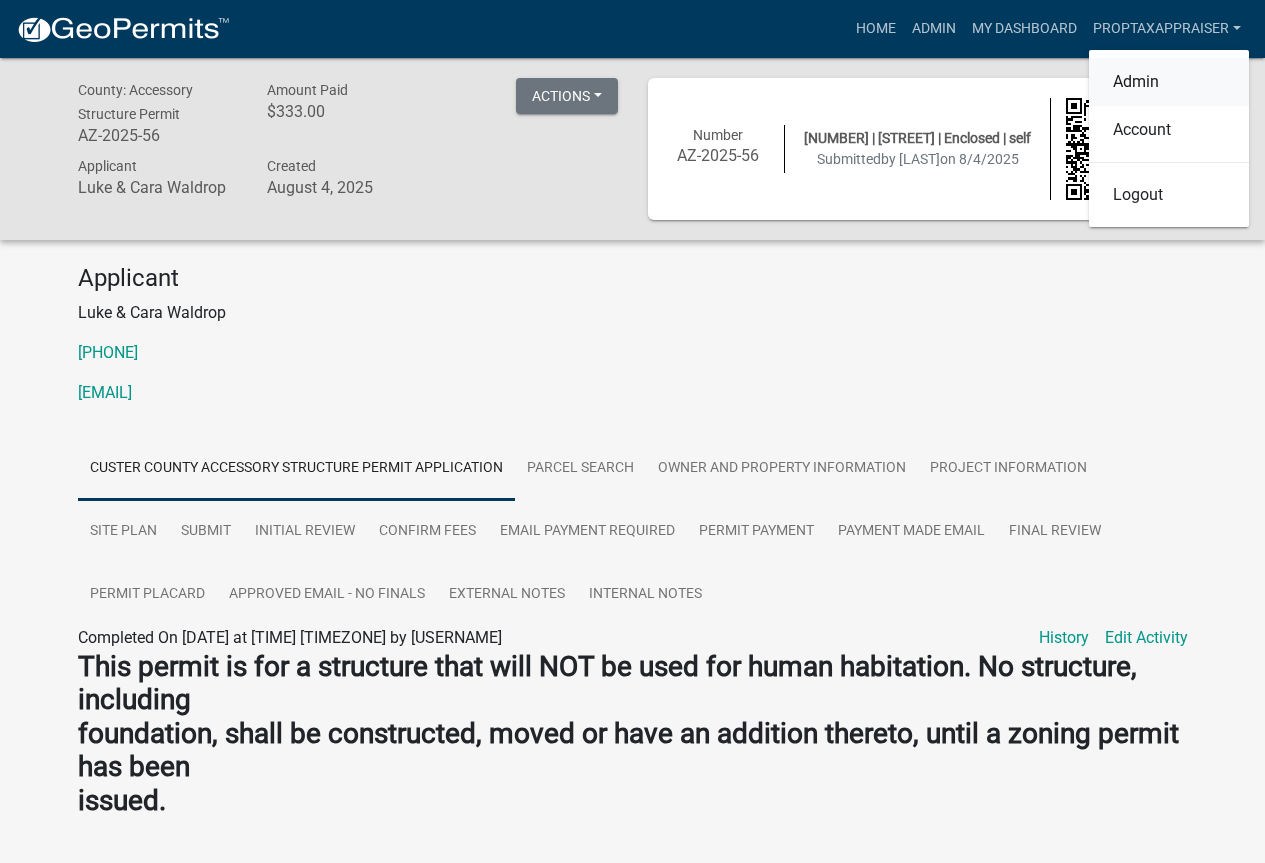 click on "Admin" at bounding box center (1169, 82) 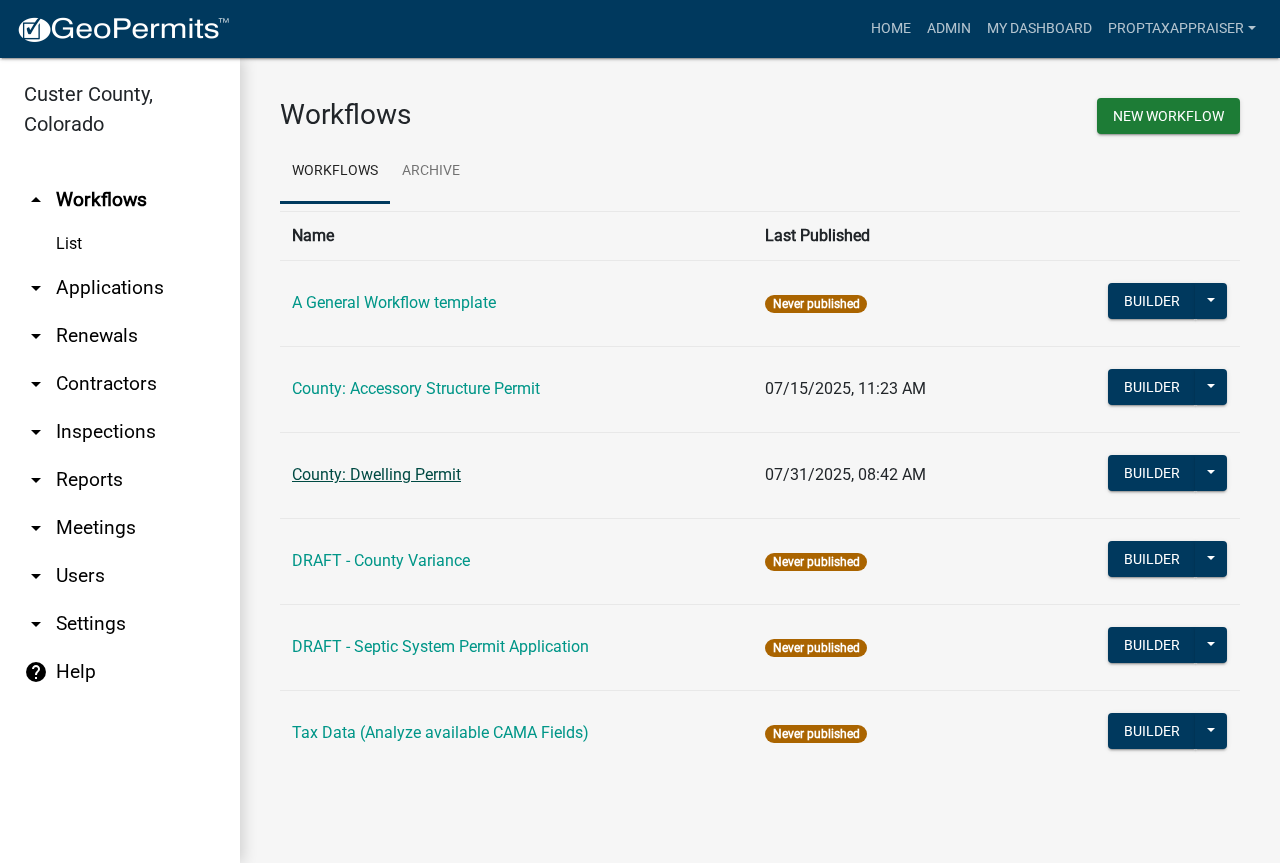 click on "County: Dwelling Permit" at bounding box center (376, 474) 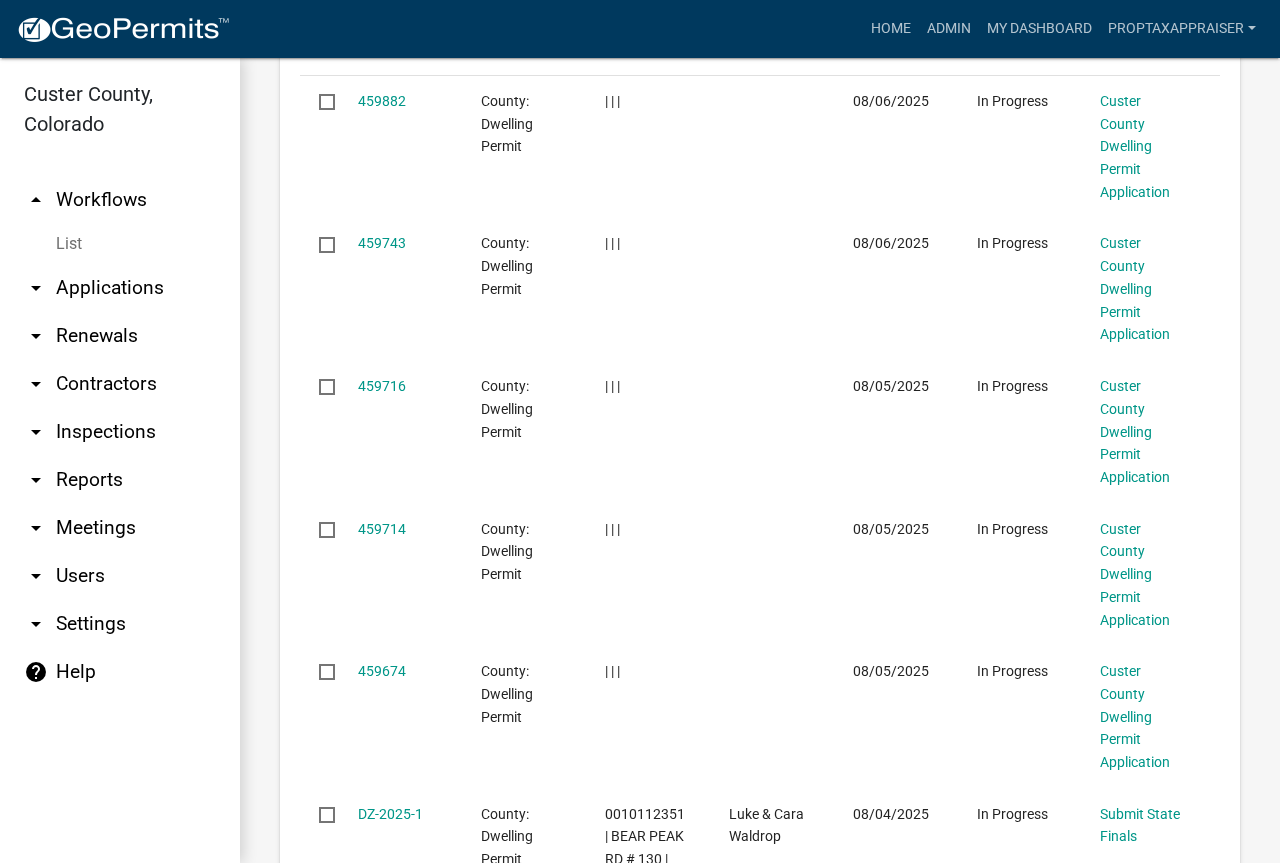 scroll, scrollTop: 1312, scrollLeft: 0, axis: vertical 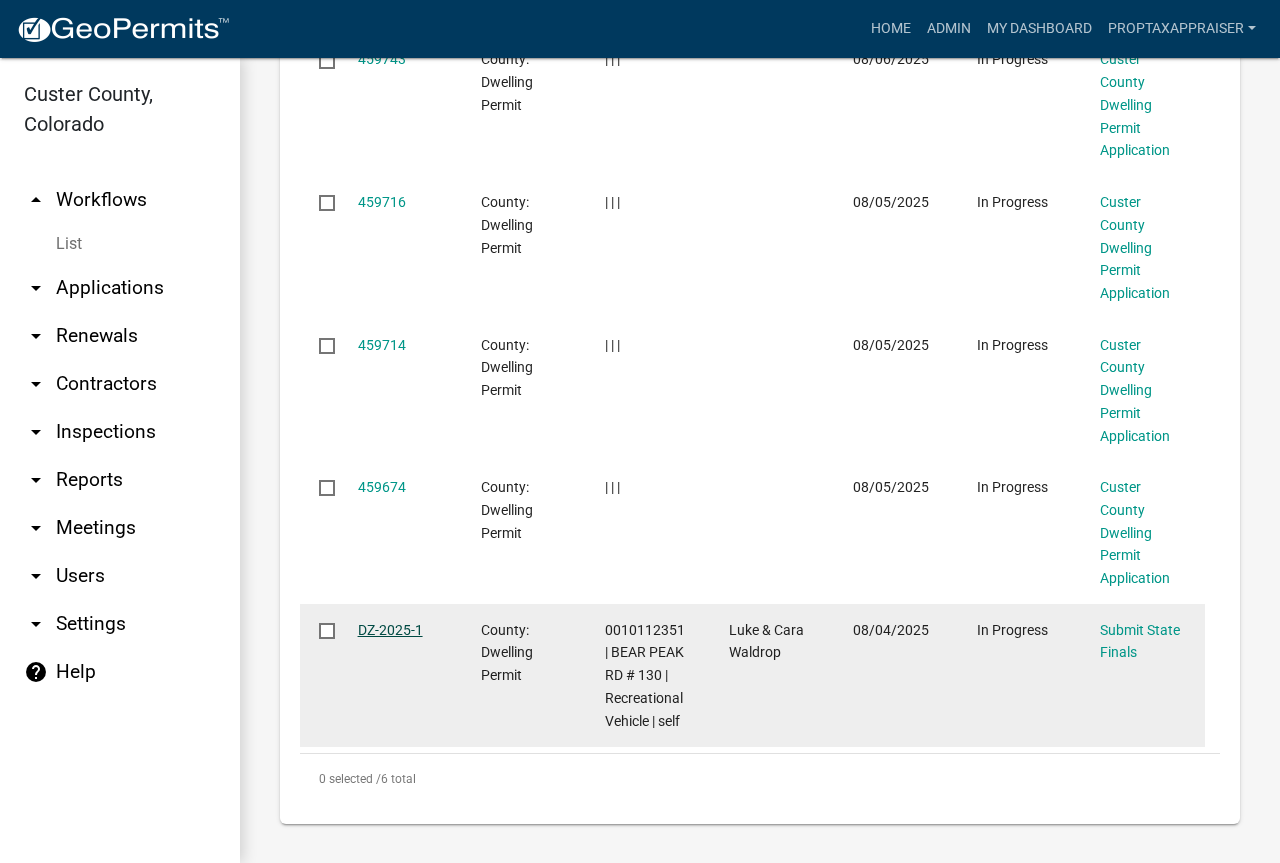 click on "DZ-2025-1" 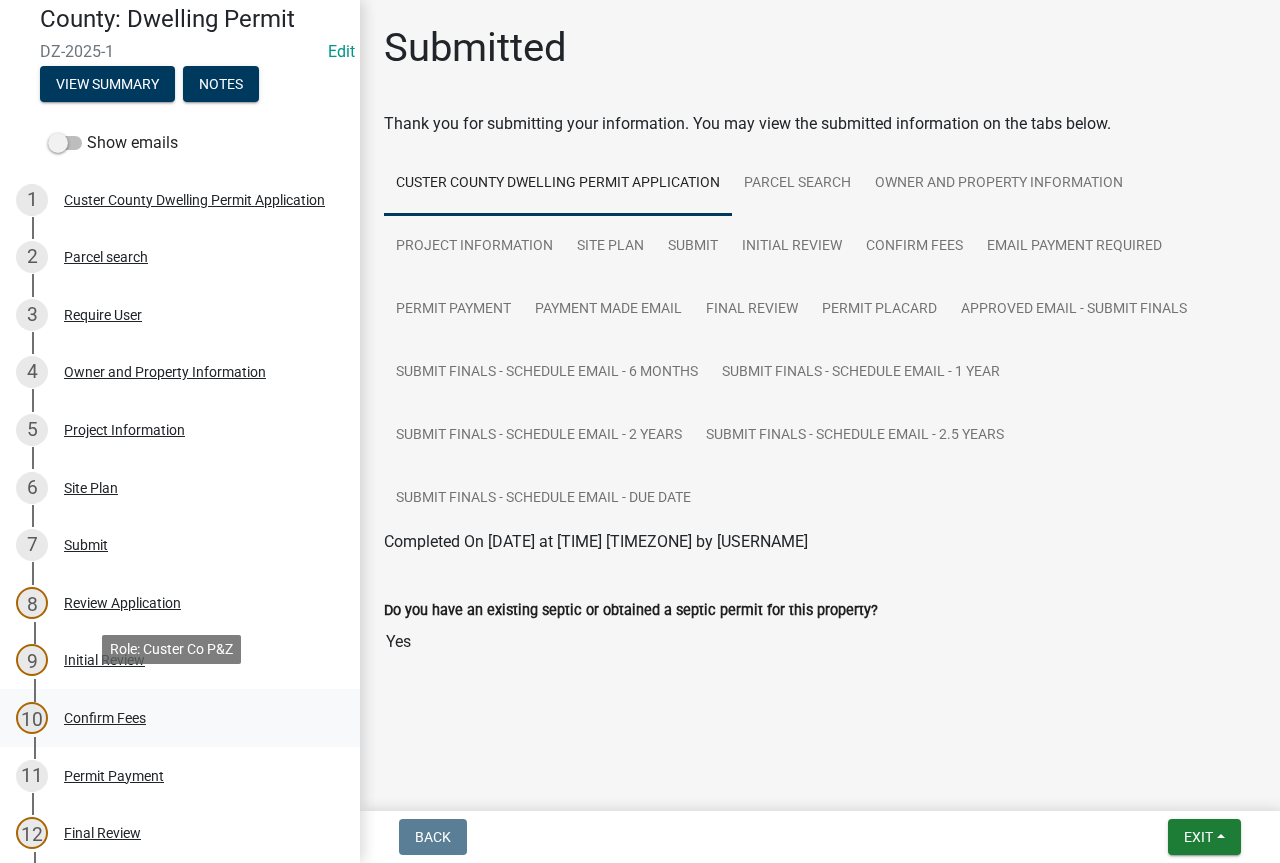 scroll, scrollTop: 400, scrollLeft: 0, axis: vertical 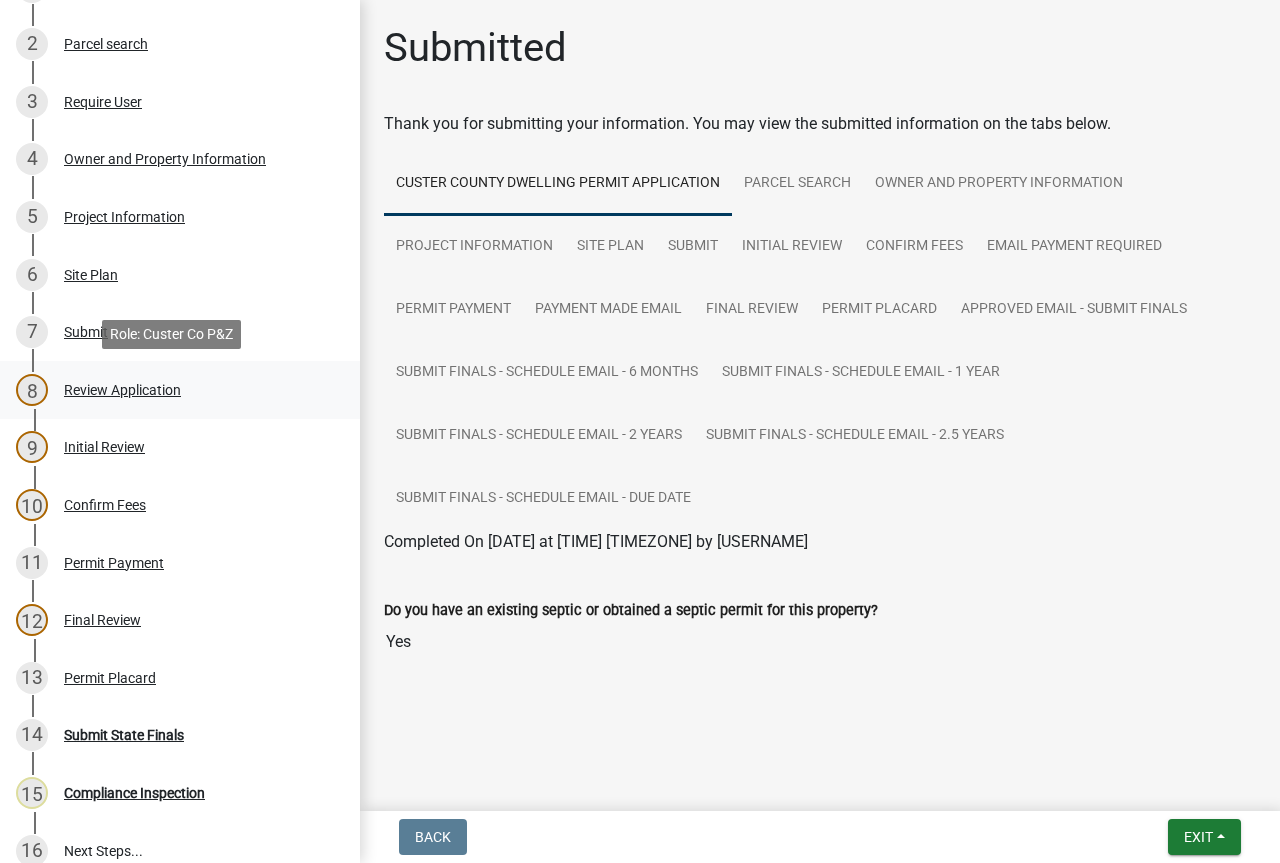 click on "Review Application" at bounding box center [122, 390] 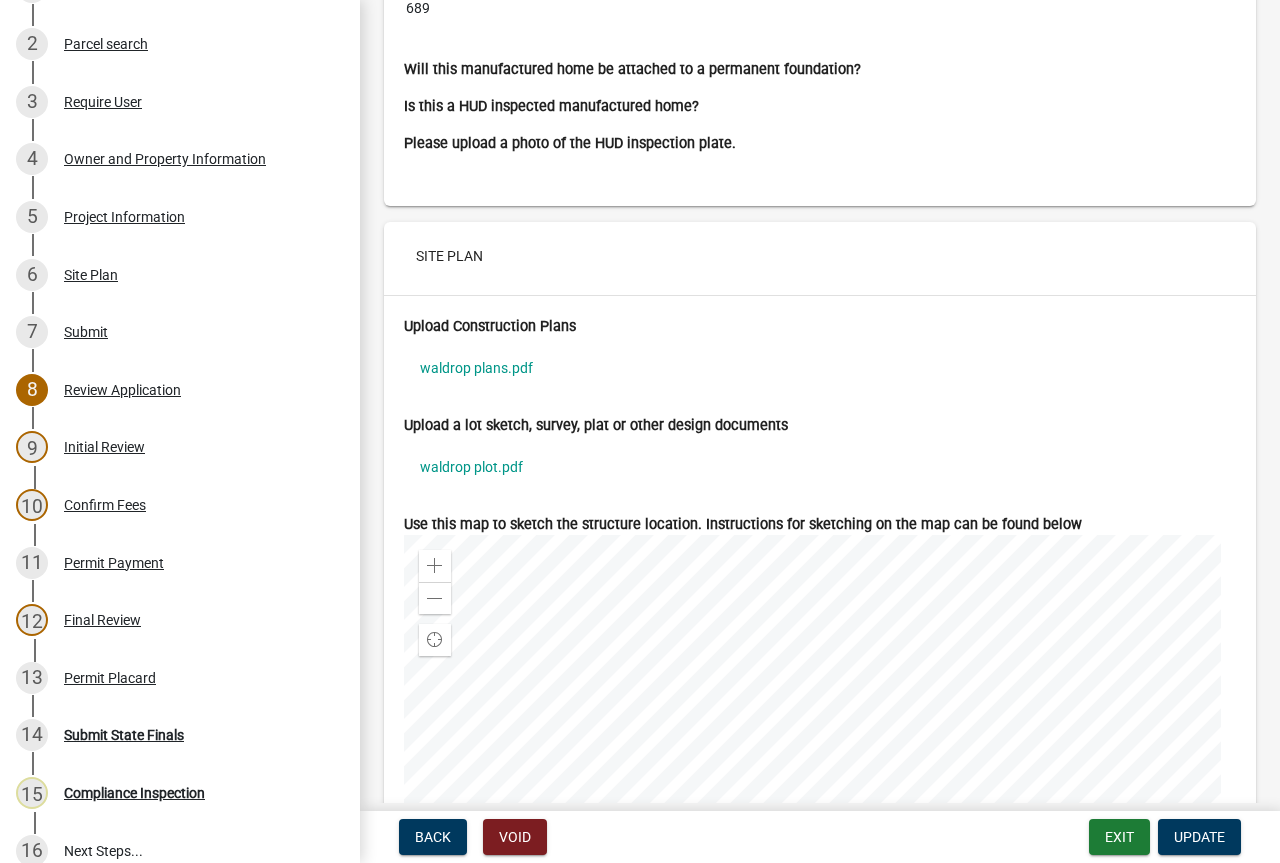 scroll, scrollTop: 6400, scrollLeft: 0, axis: vertical 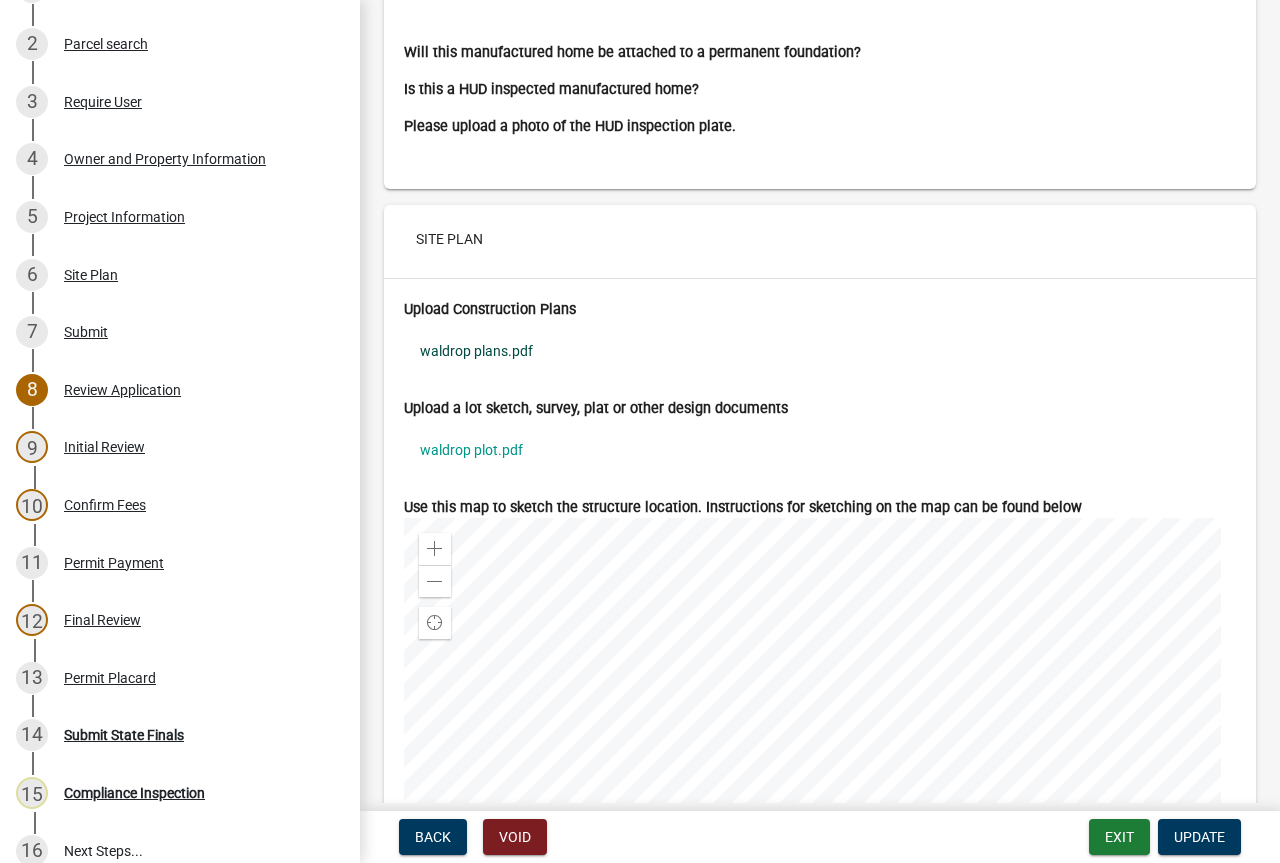 click on "waldrop plans.pdf" 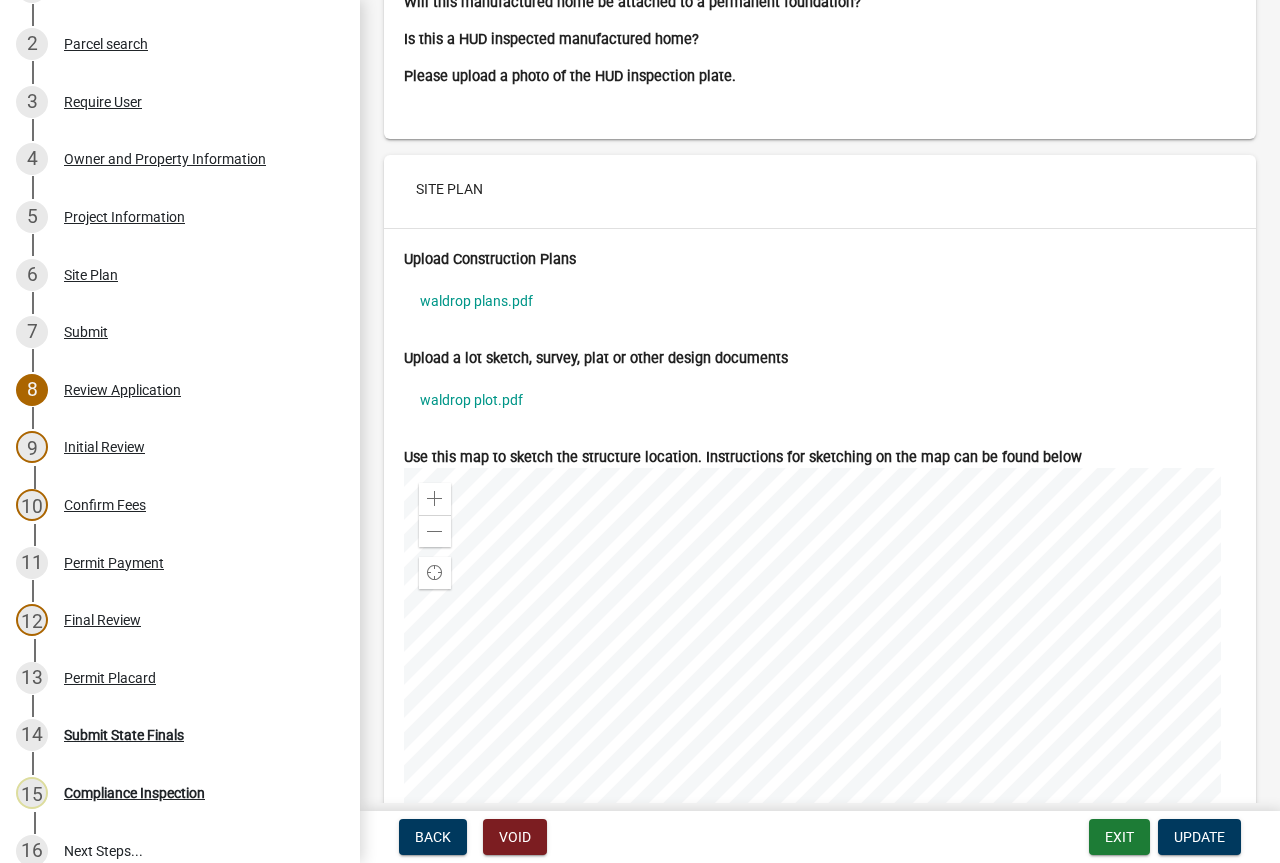 scroll, scrollTop: 6500, scrollLeft: 0, axis: vertical 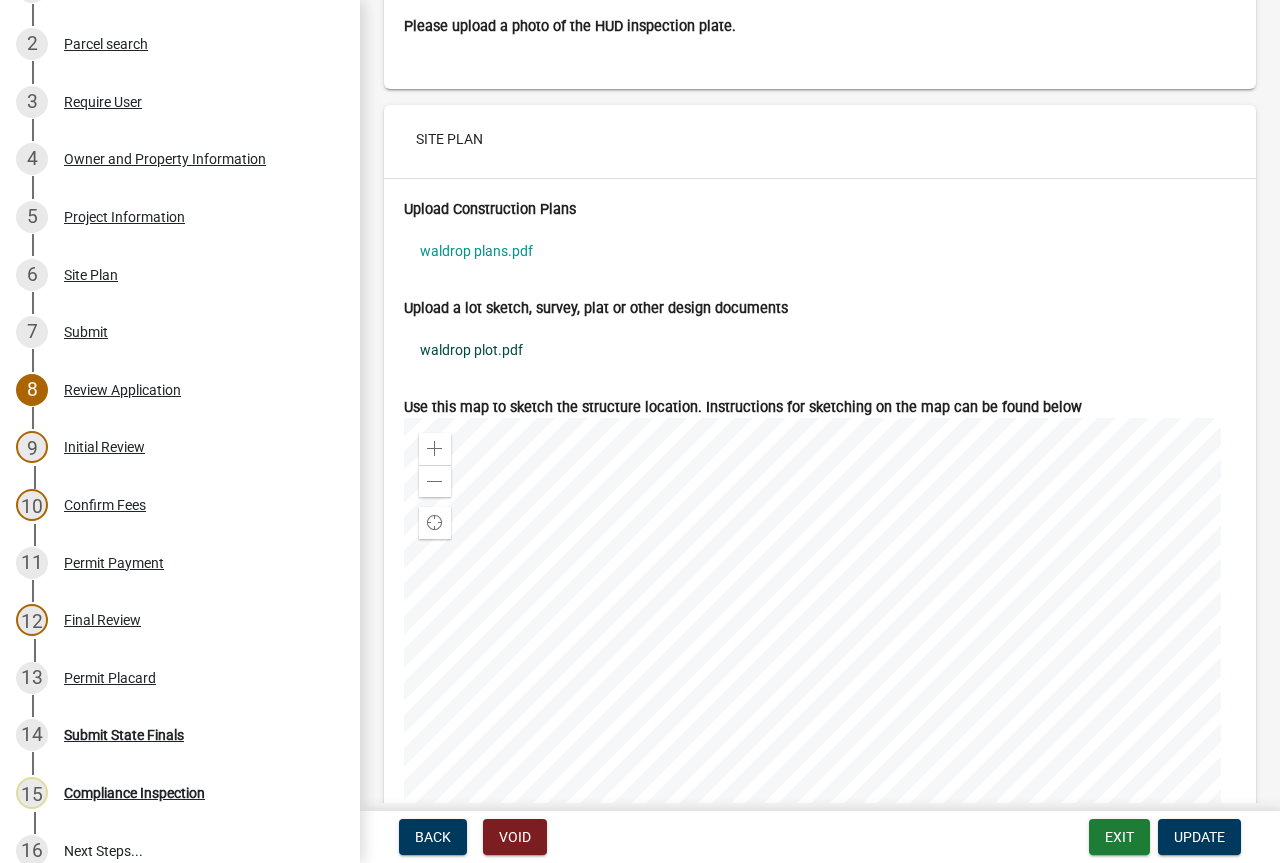 click on "waldrop plot.pdf" 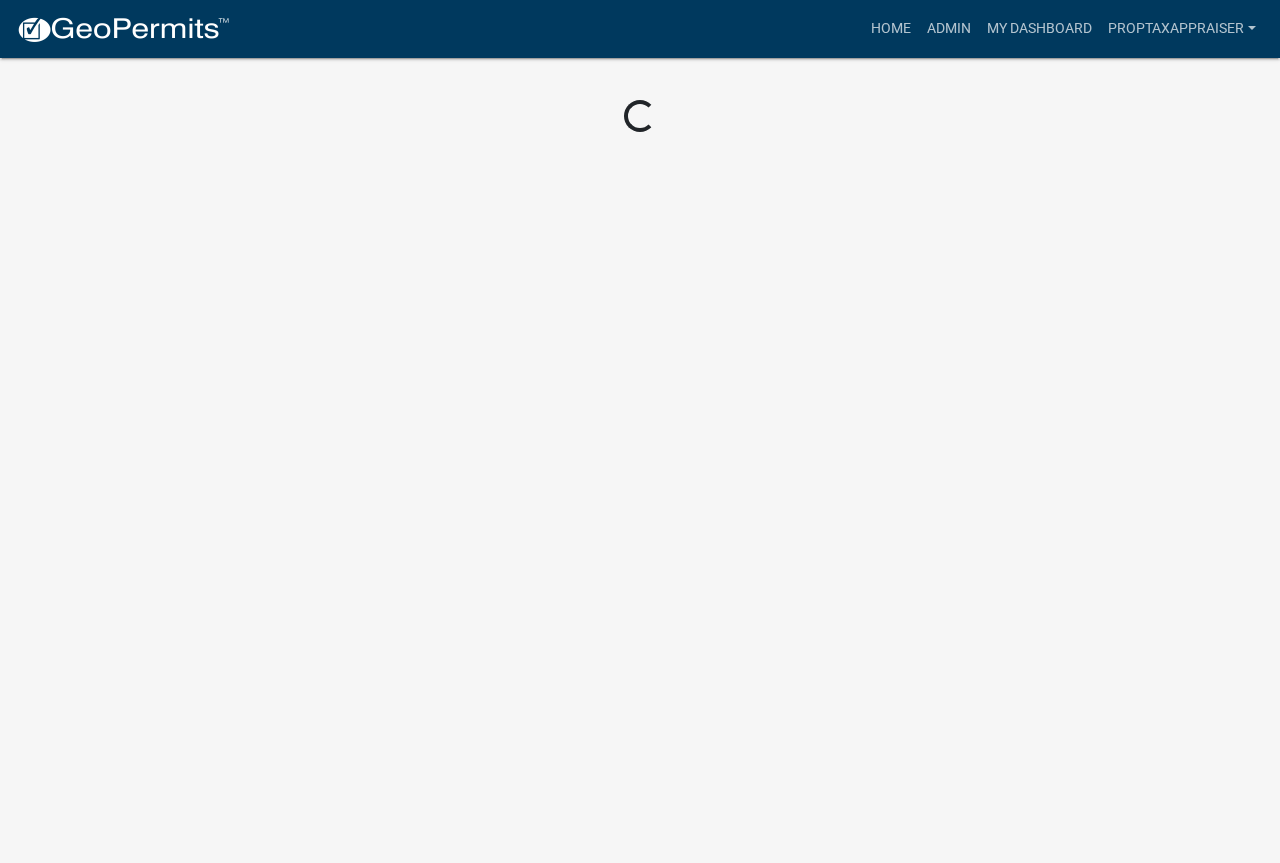 scroll, scrollTop: 0, scrollLeft: 0, axis: both 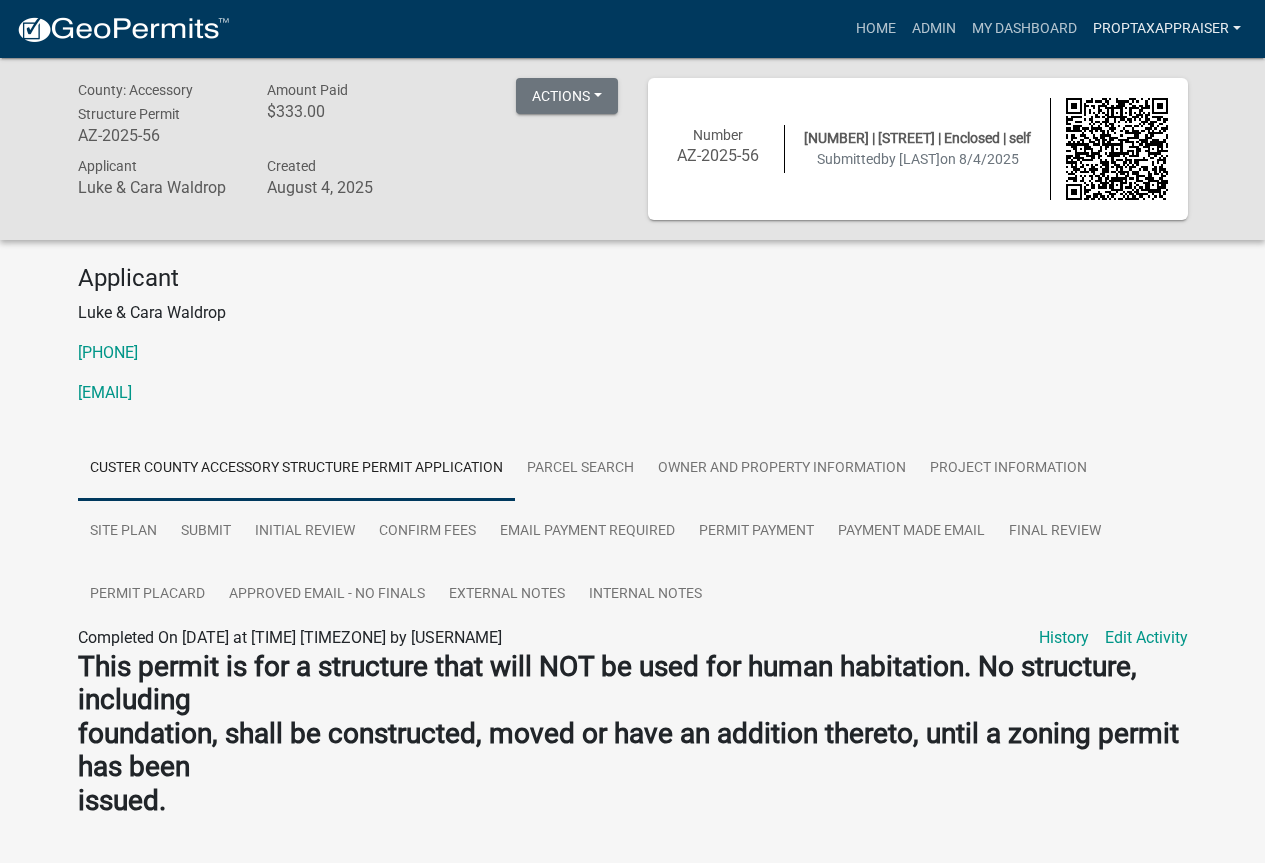 click on "PropTaxAppraiser" at bounding box center [1167, 29] 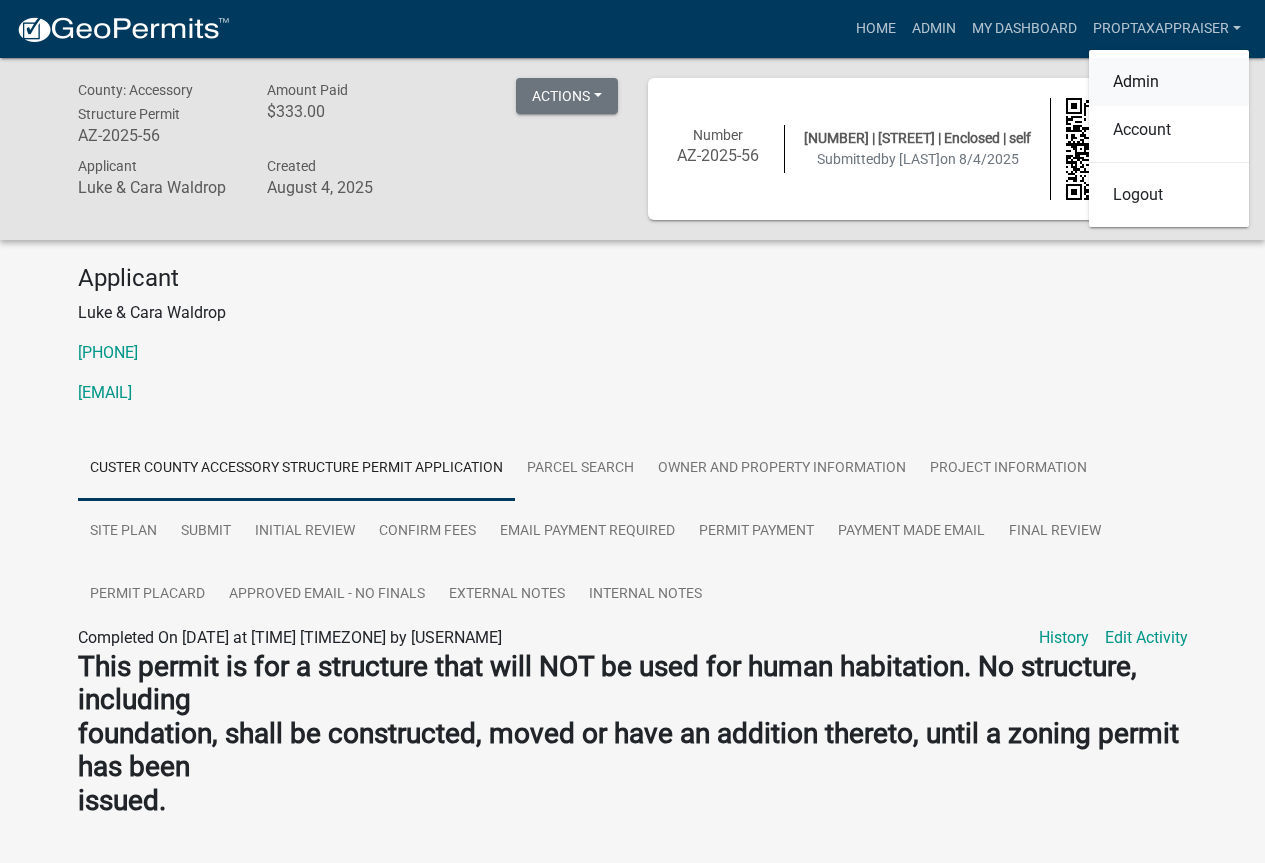 click on "Admin" at bounding box center [1169, 82] 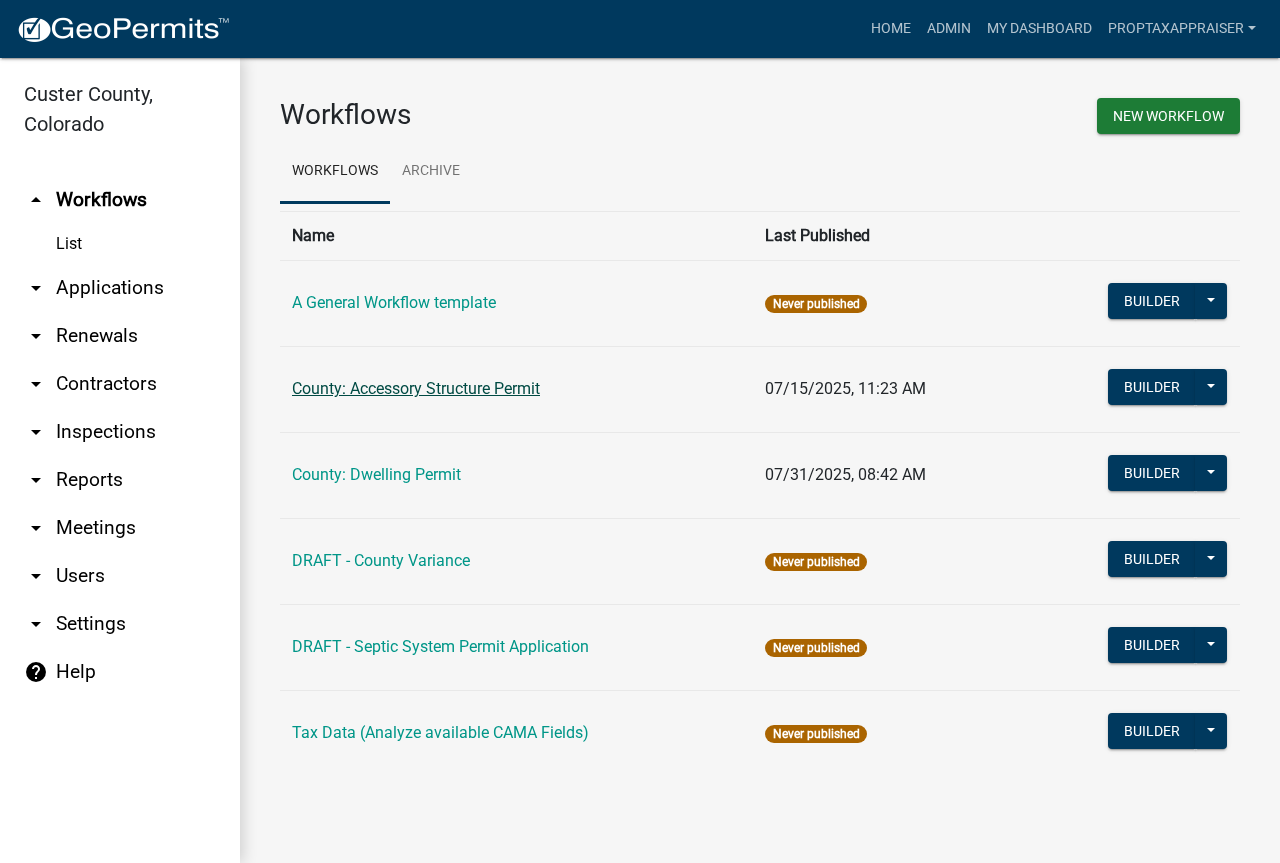 click on "County: Accessory Structure Permit" at bounding box center (416, 388) 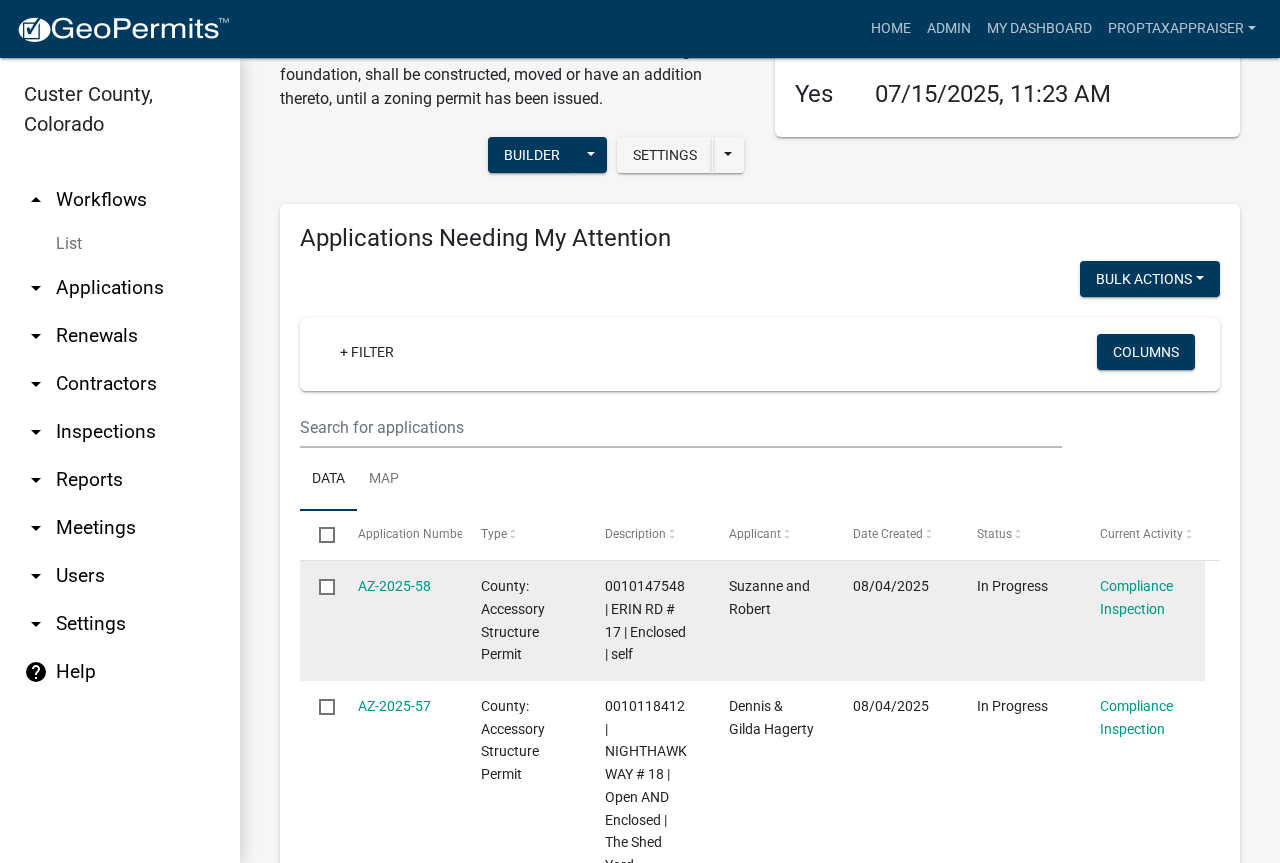 scroll, scrollTop: 0, scrollLeft: 0, axis: both 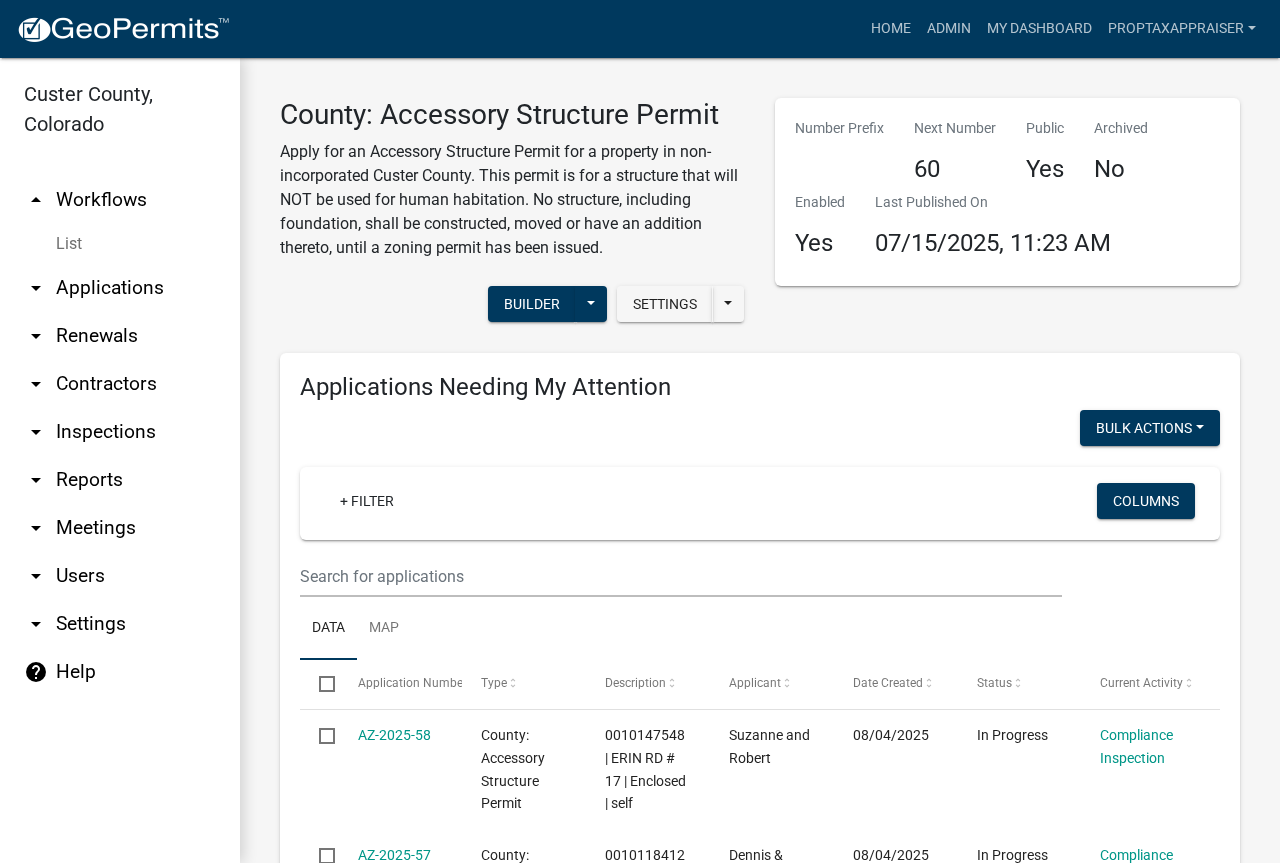 click on "arrow_drop_down   Applications" at bounding box center (120, 288) 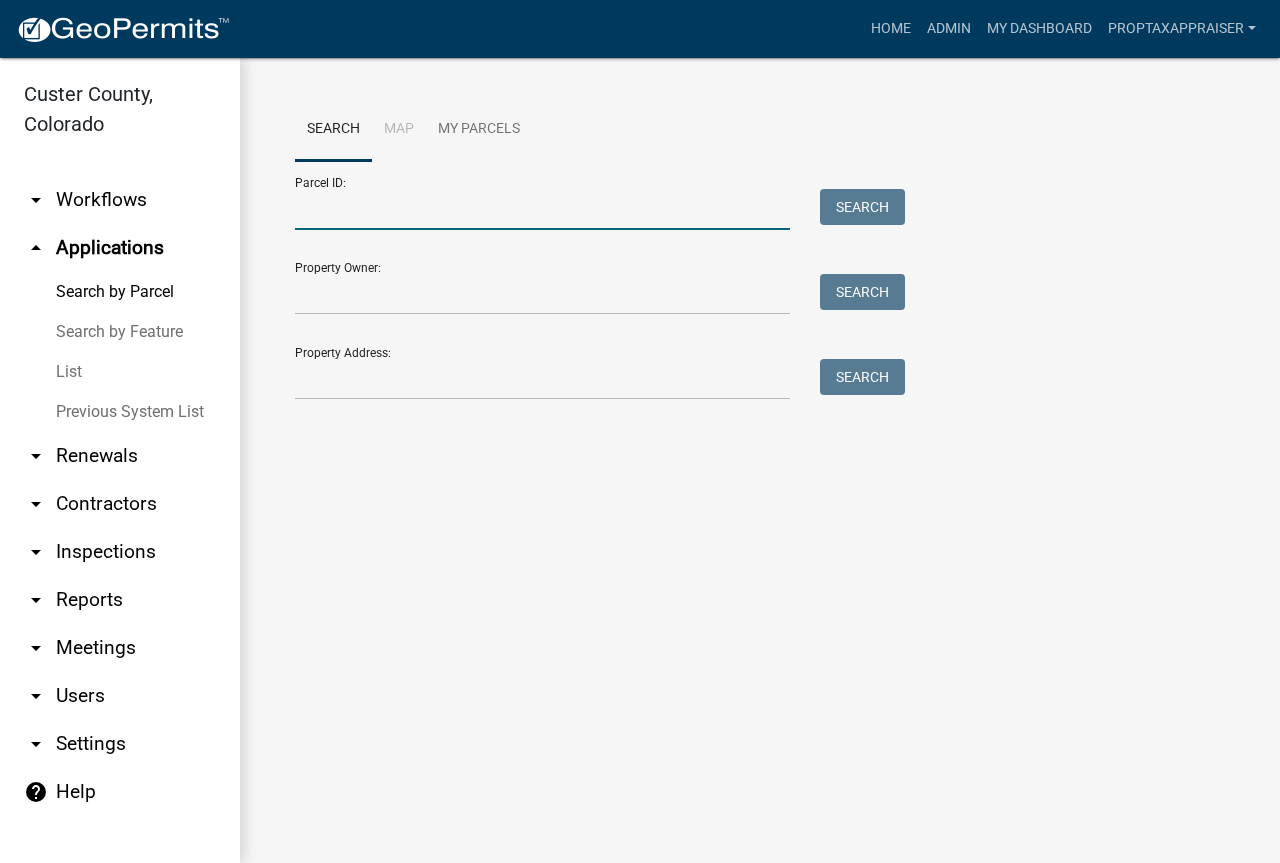 click on "Parcel ID:" at bounding box center [542, 209] 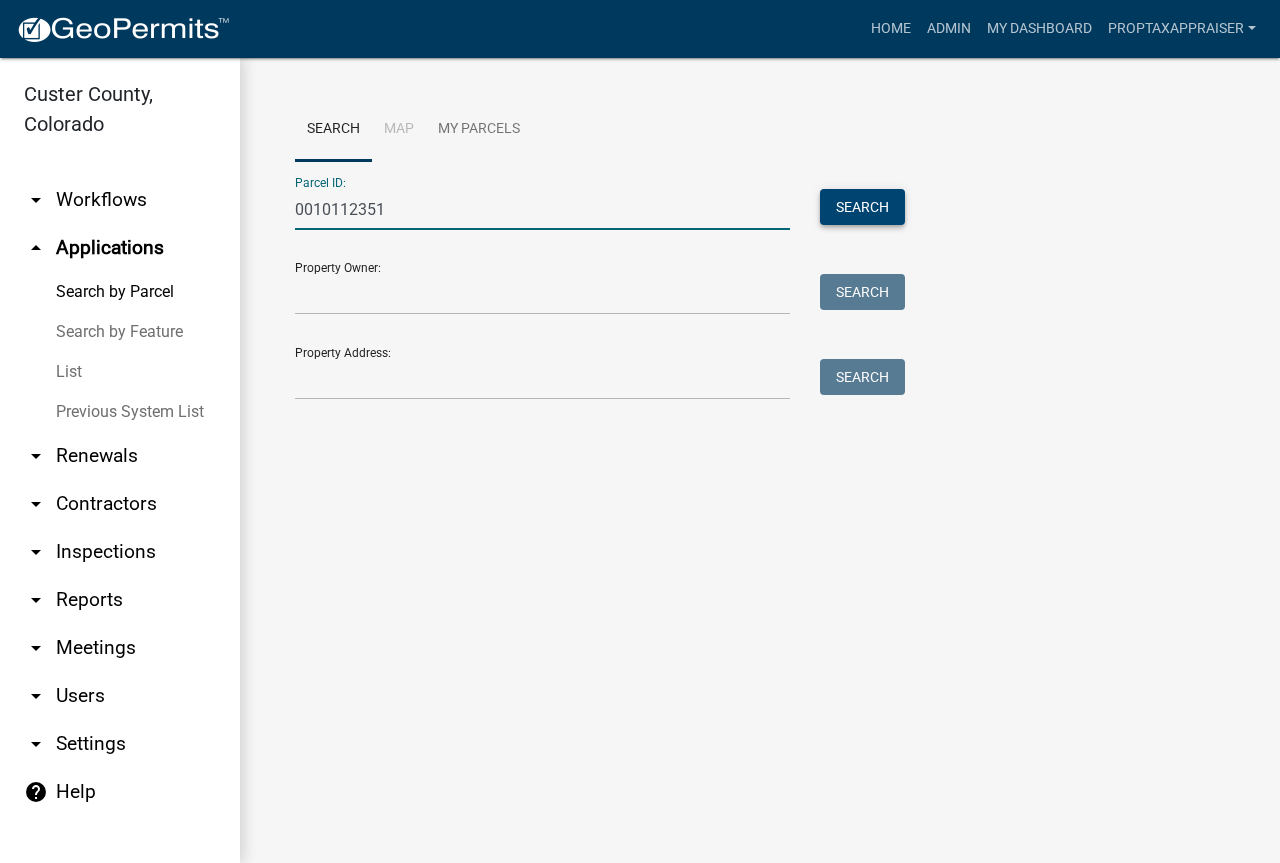 type on "0010112351" 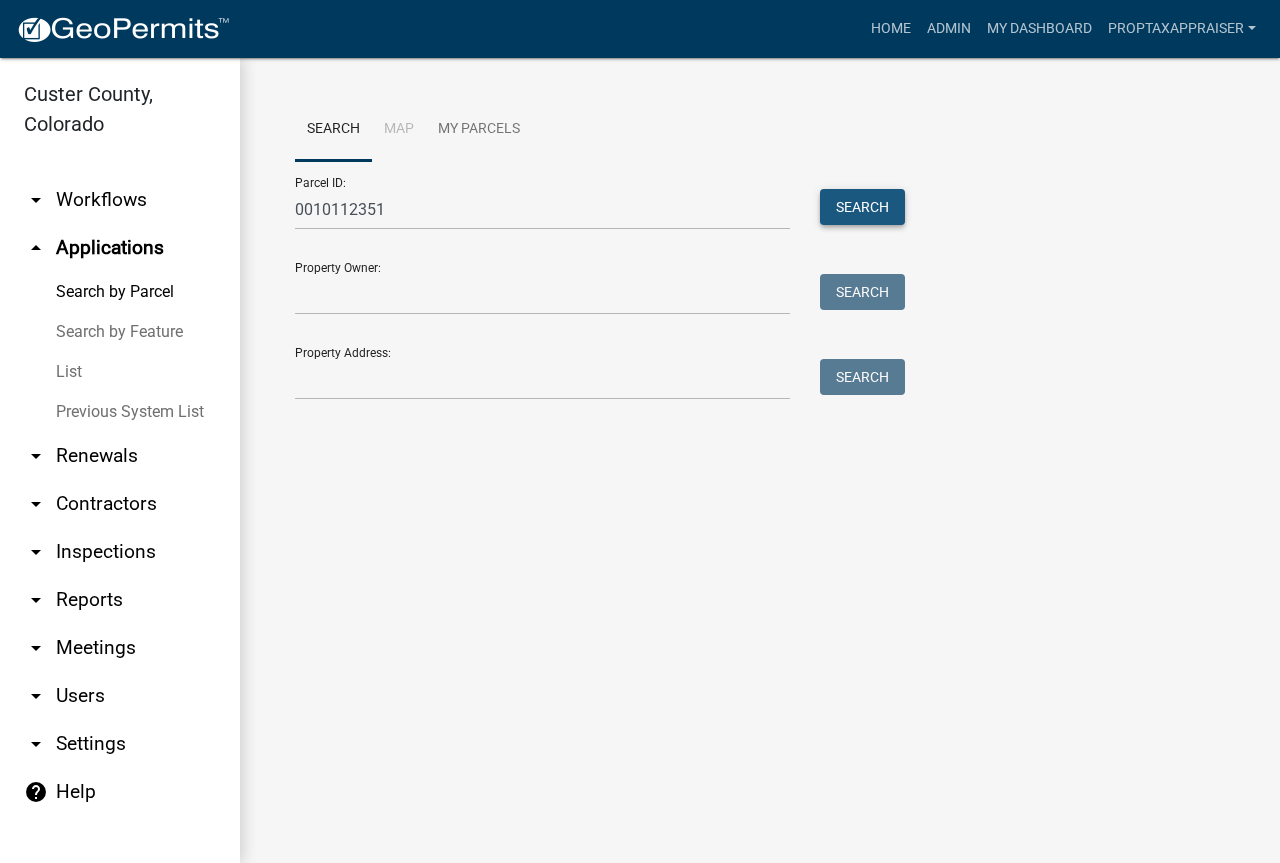 click on "Search" at bounding box center (862, 207) 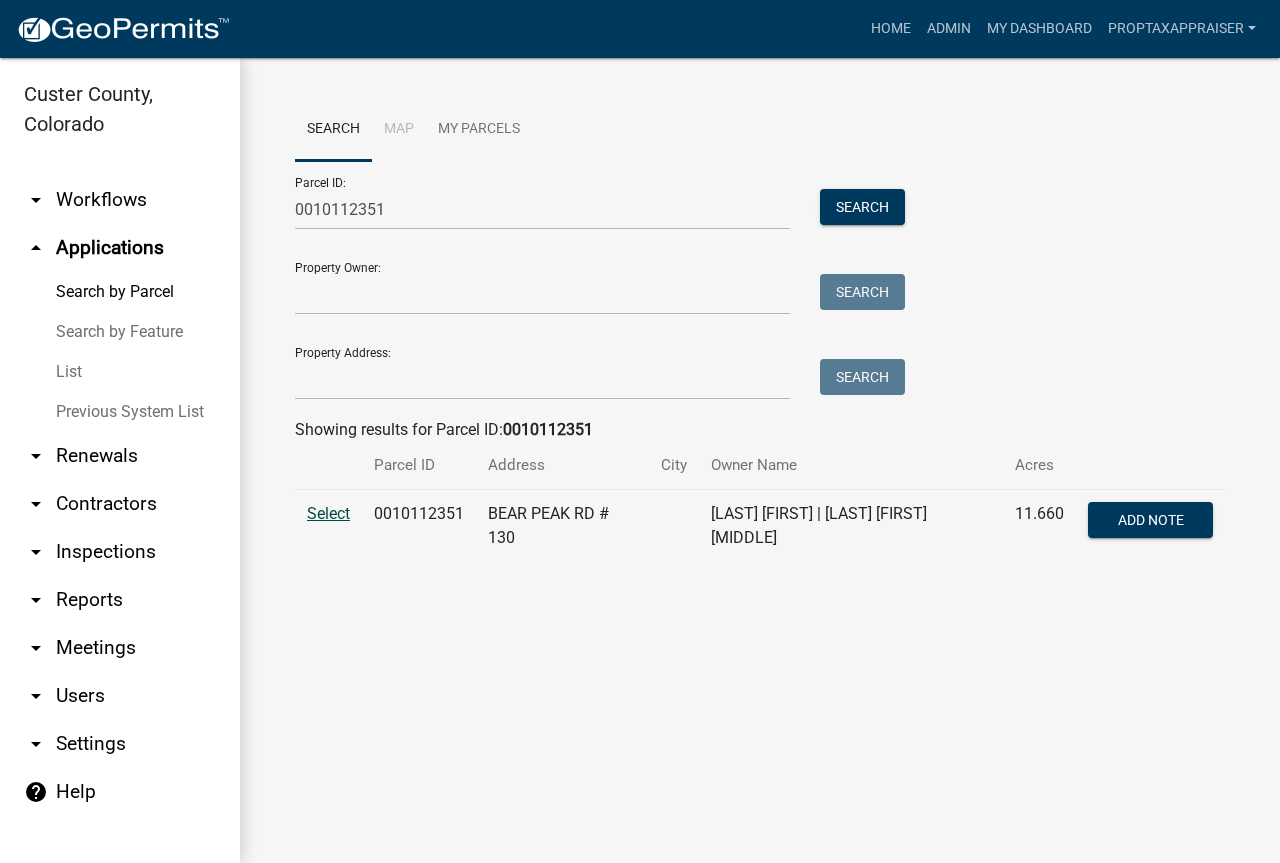 click on "Select" at bounding box center [328, 513] 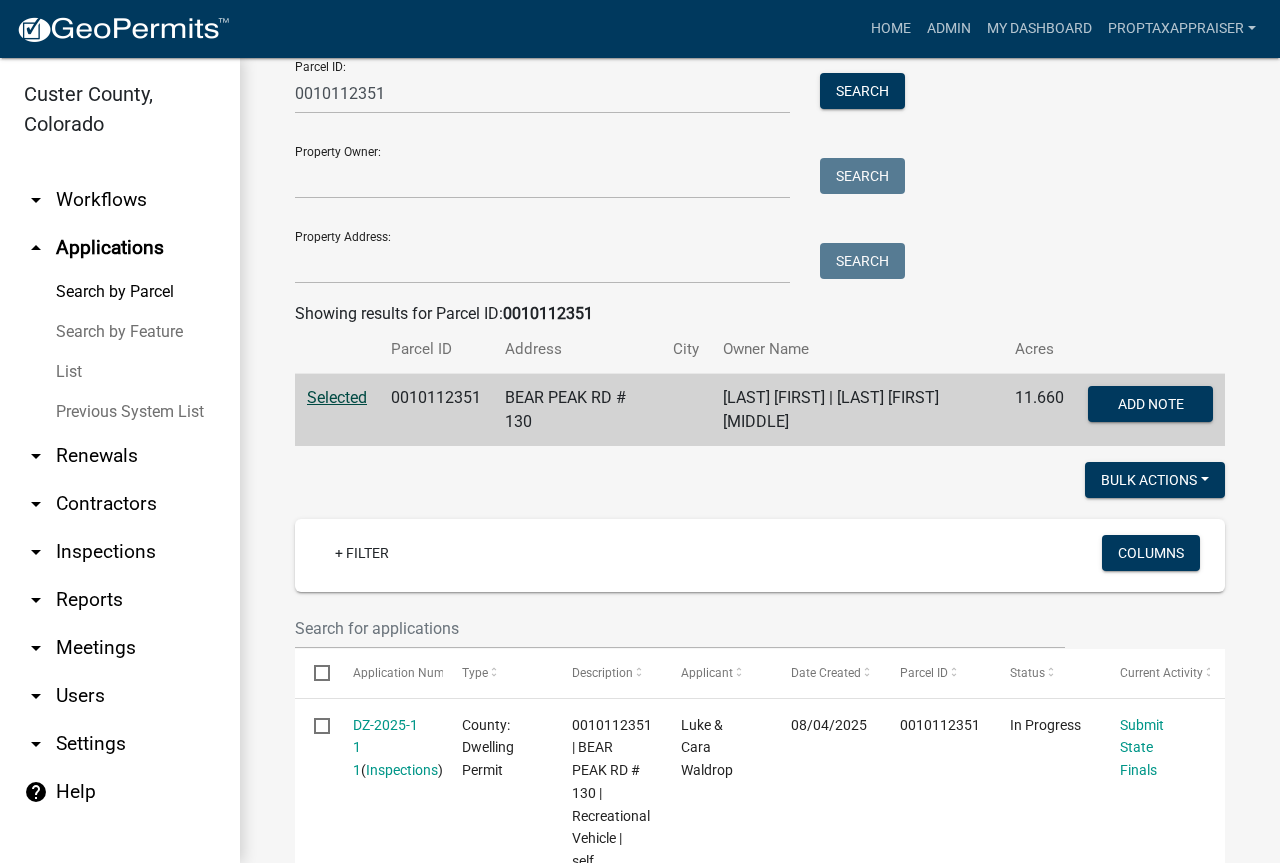 scroll, scrollTop: 0, scrollLeft: 0, axis: both 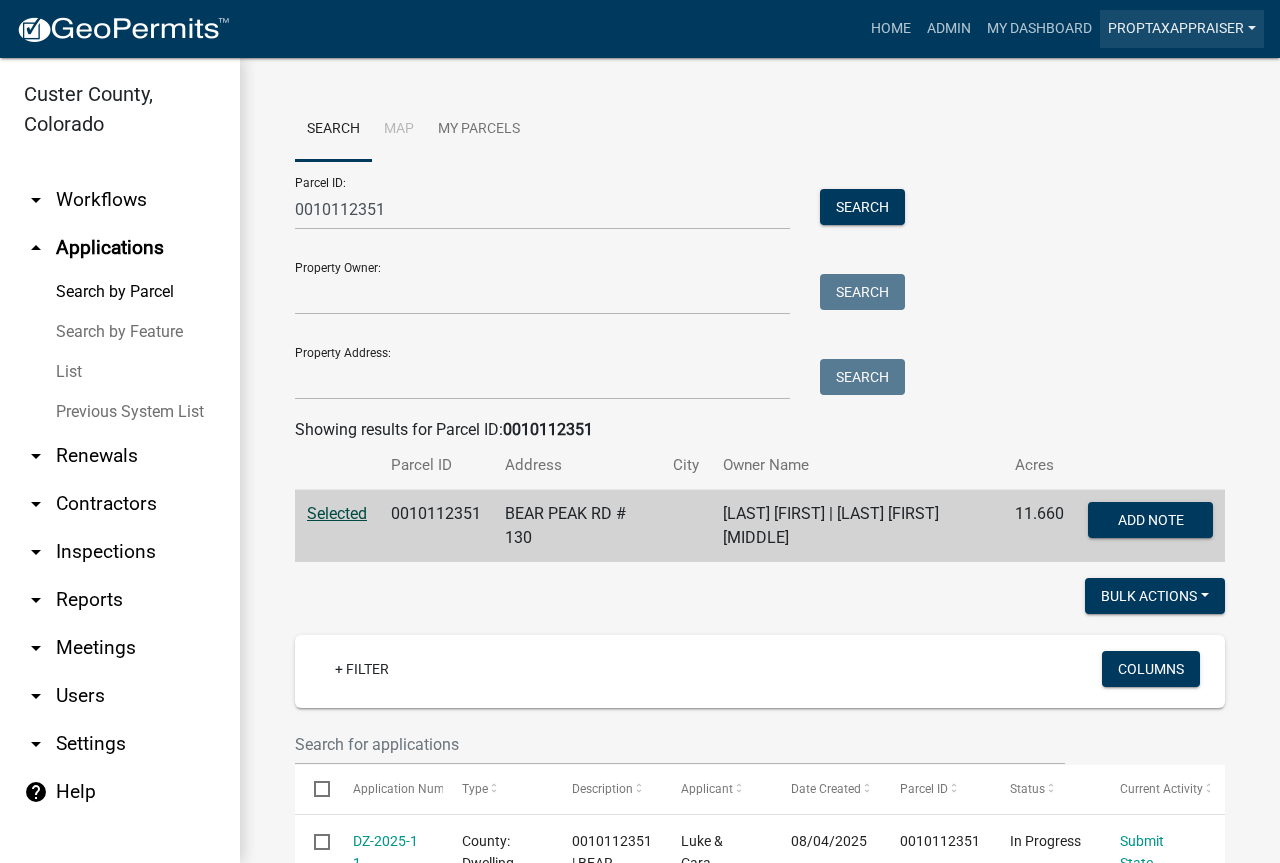 click on "PropTaxAppraiser" at bounding box center [1182, 29] 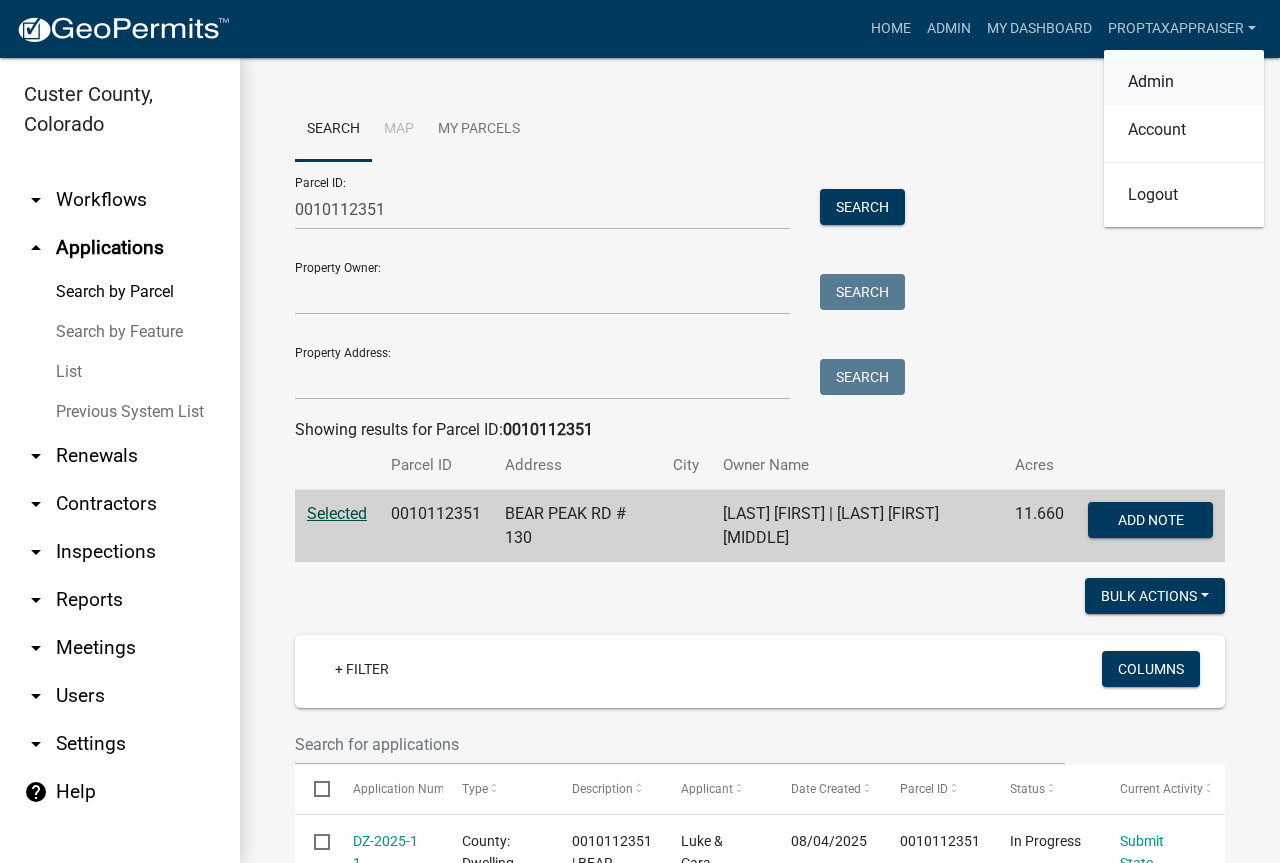 click on "Admin" at bounding box center (1184, 82) 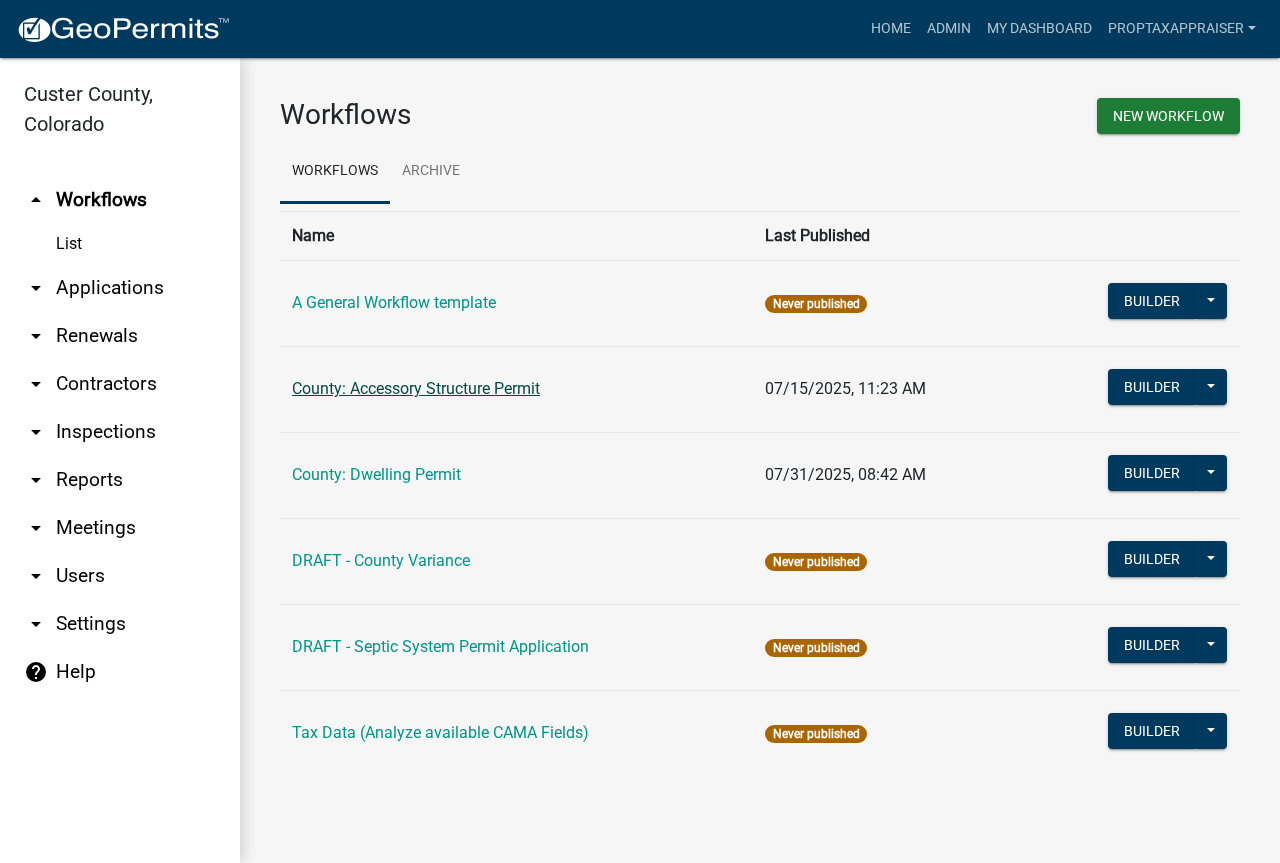 click on "County: Accessory Structure Permit" at bounding box center (416, 388) 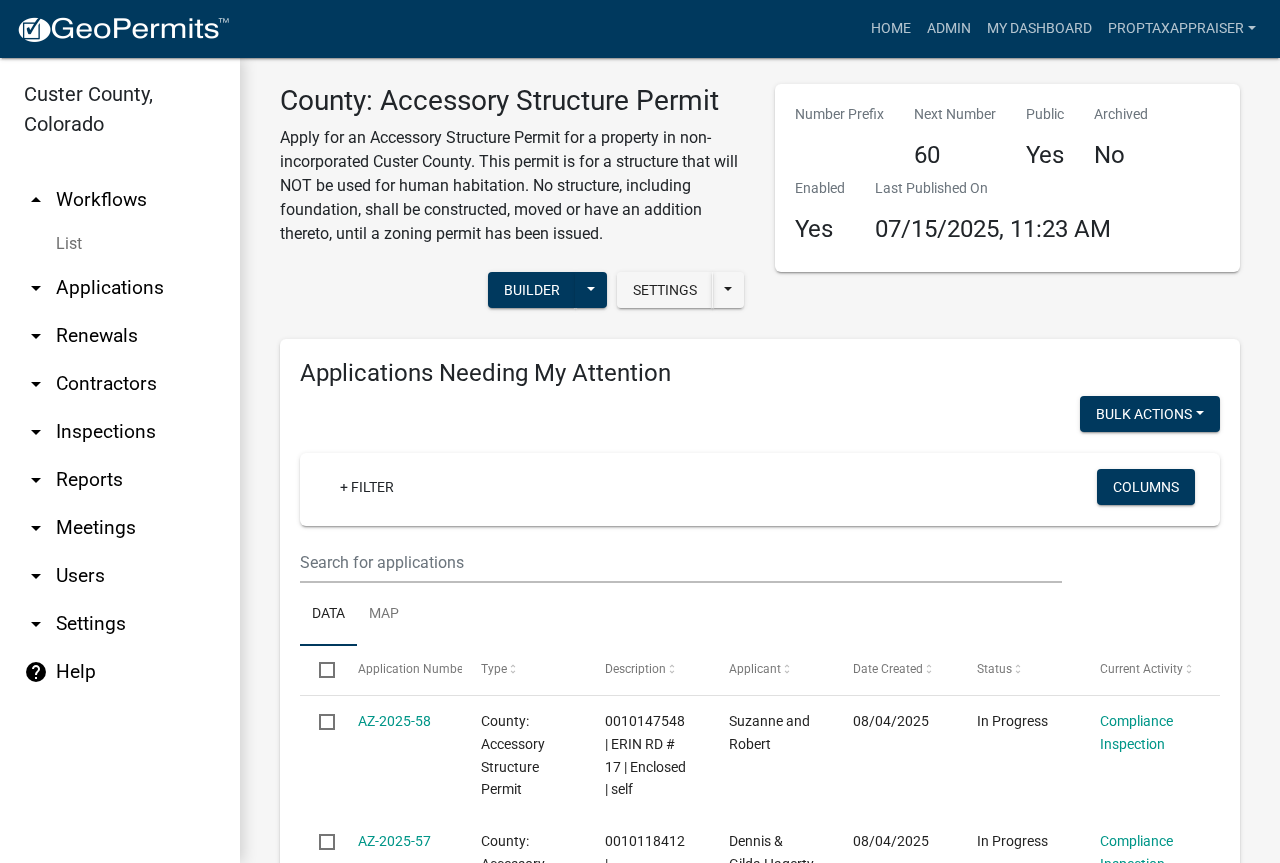 scroll, scrollTop: 0, scrollLeft: 0, axis: both 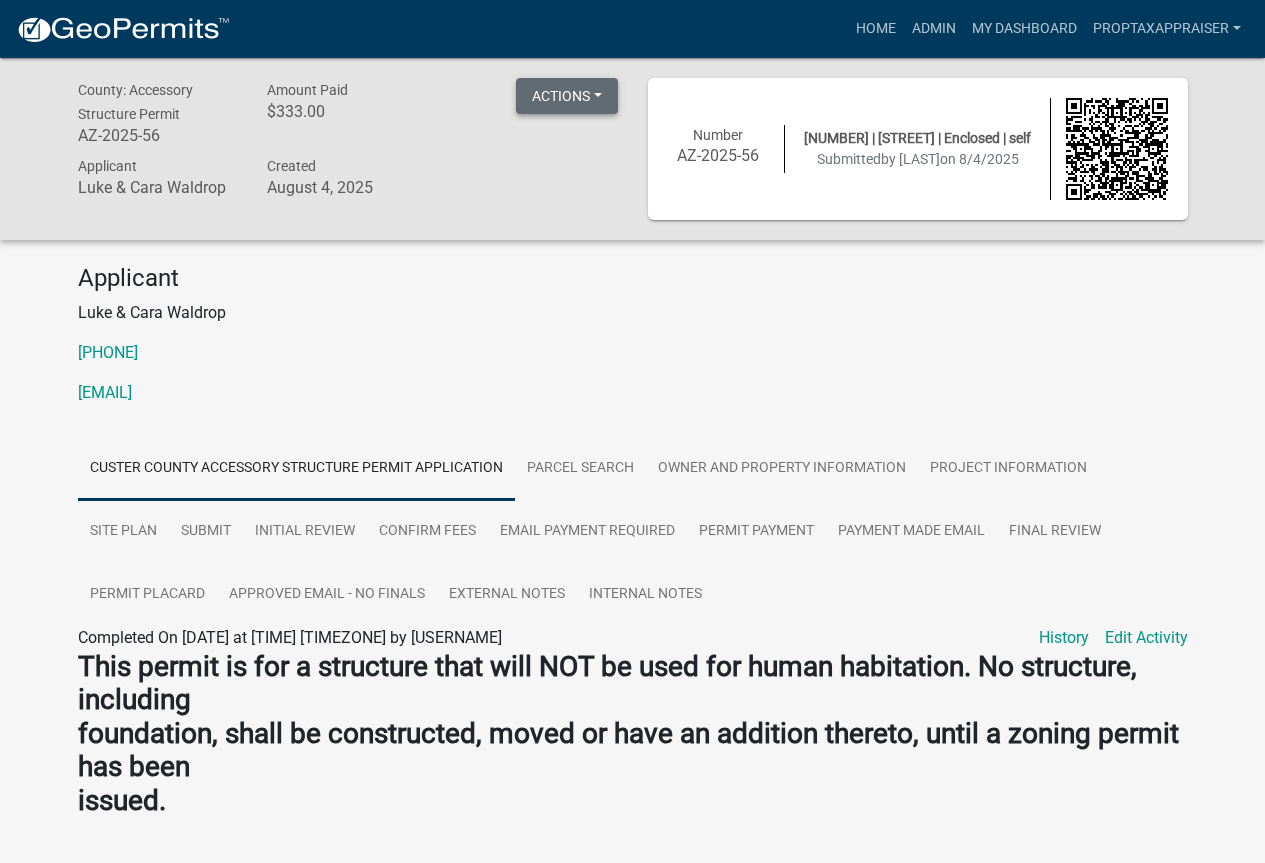 click on "Actions" at bounding box center (567, 96) 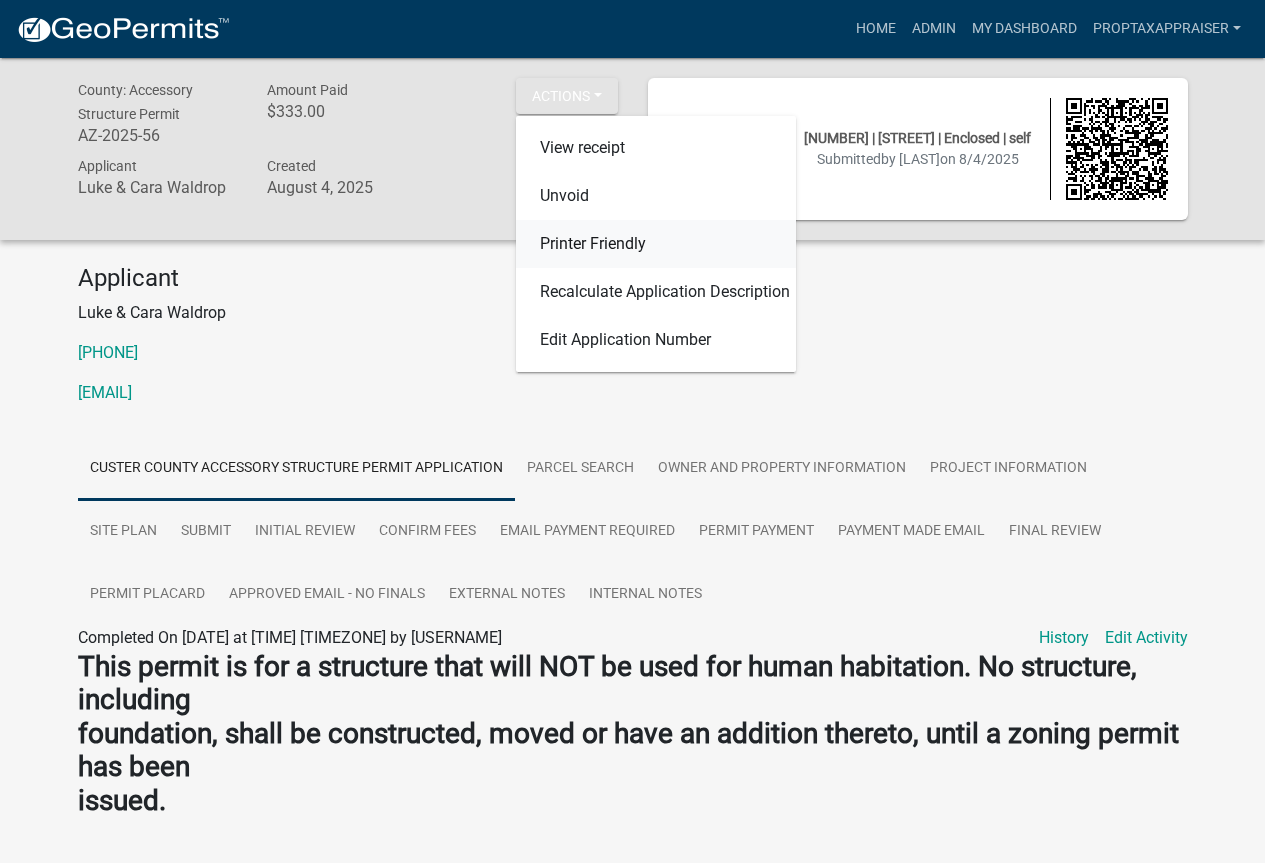 click on "Printer Friendly" 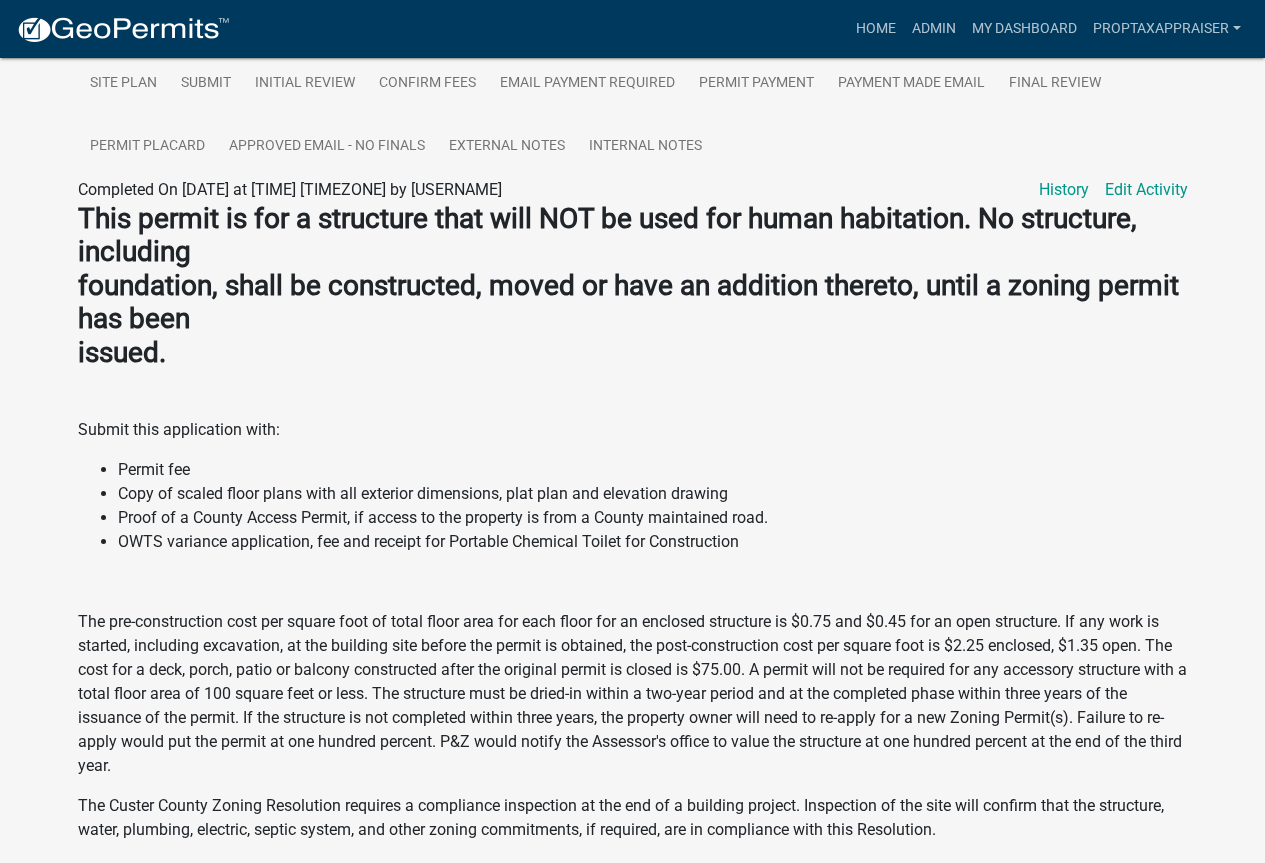 scroll, scrollTop: 0, scrollLeft: 0, axis: both 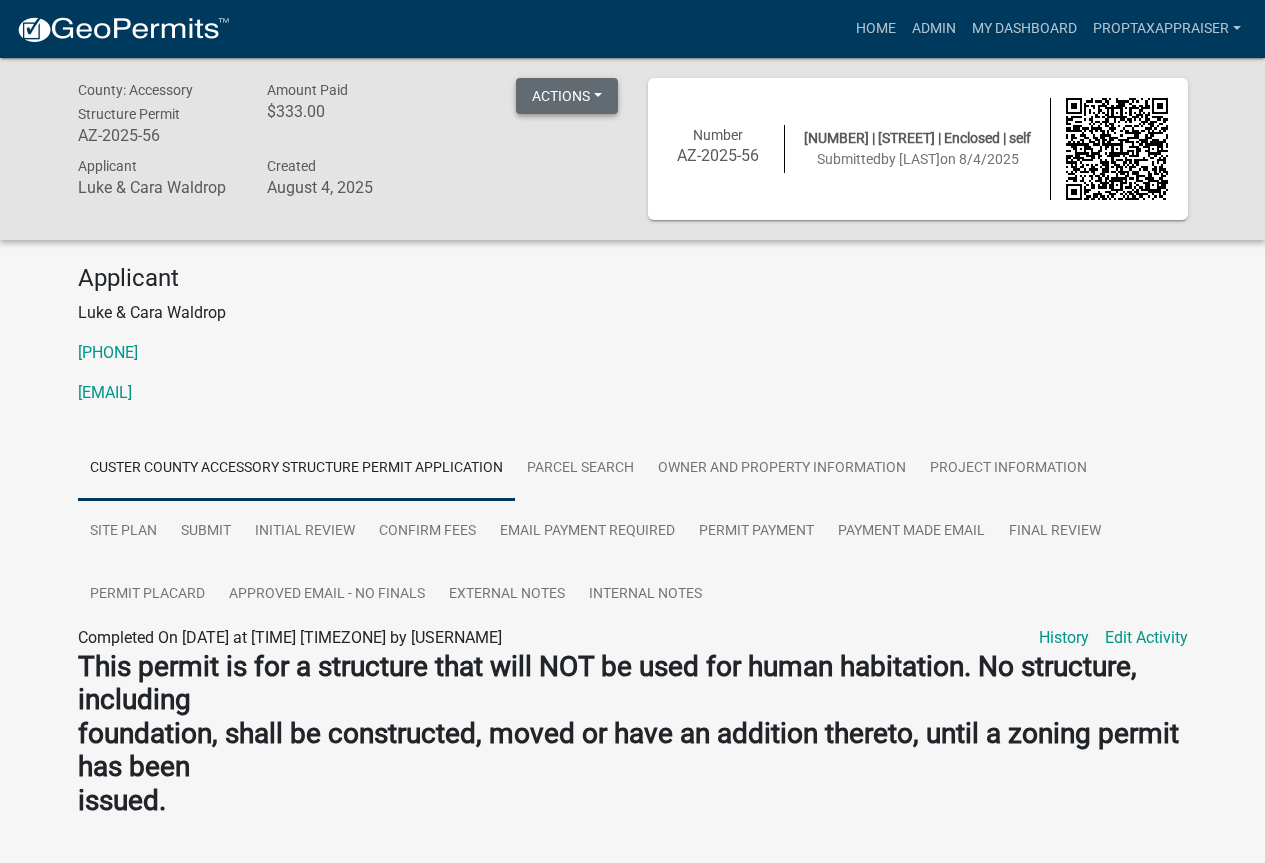 click on "Actions" at bounding box center (567, 96) 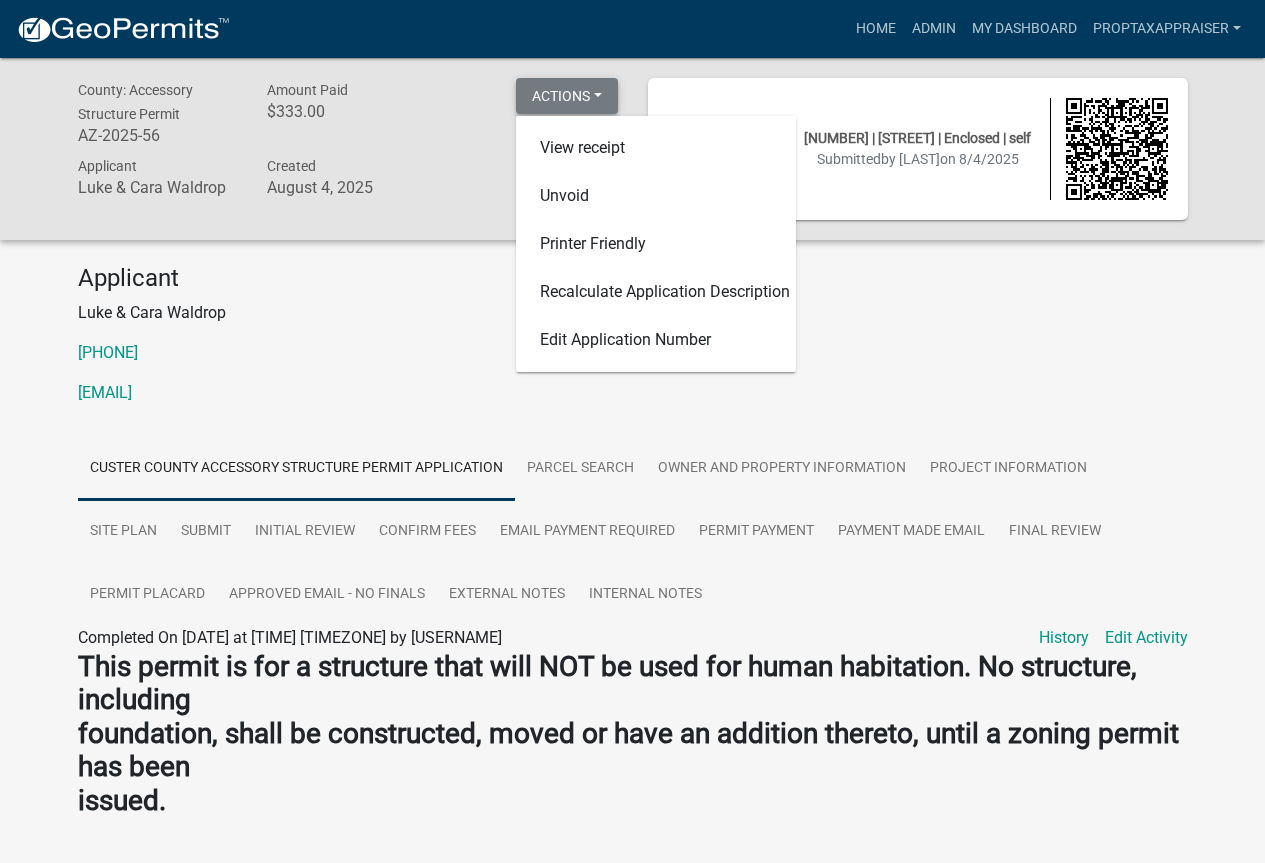click on "Actions" at bounding box center (567, 96) 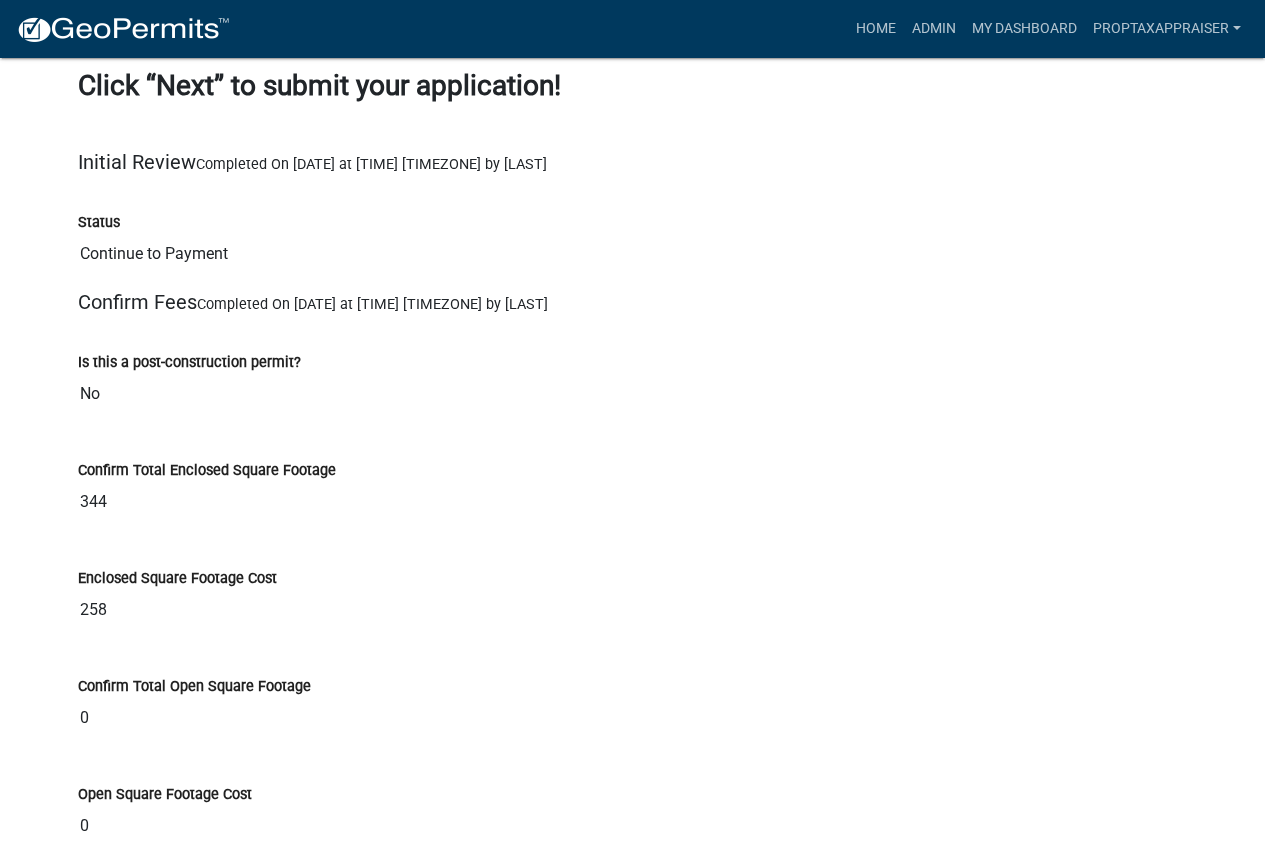 scroll, scrollTop: 9496, scrollLeft: 0, axis: vertical 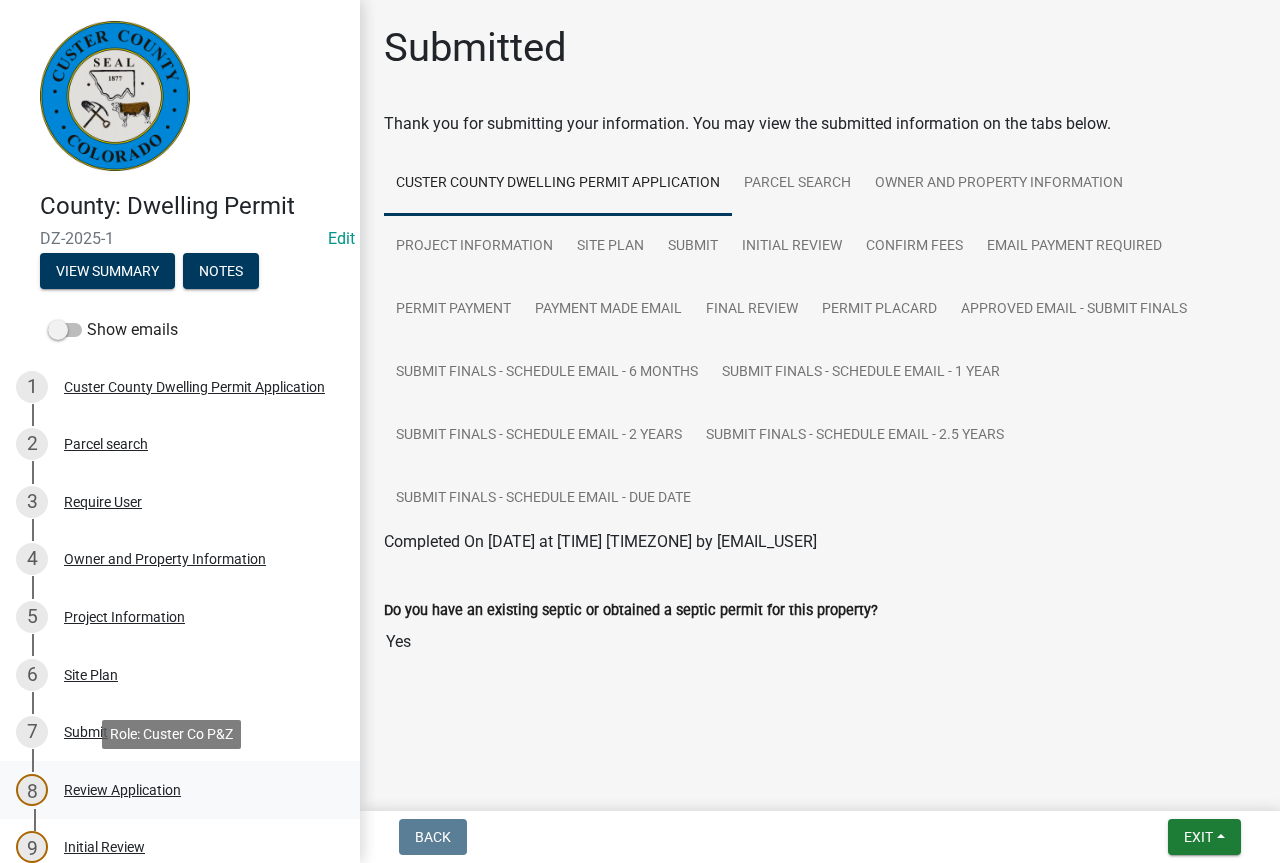 click on "Review Application" at bounding box center (122, 790) 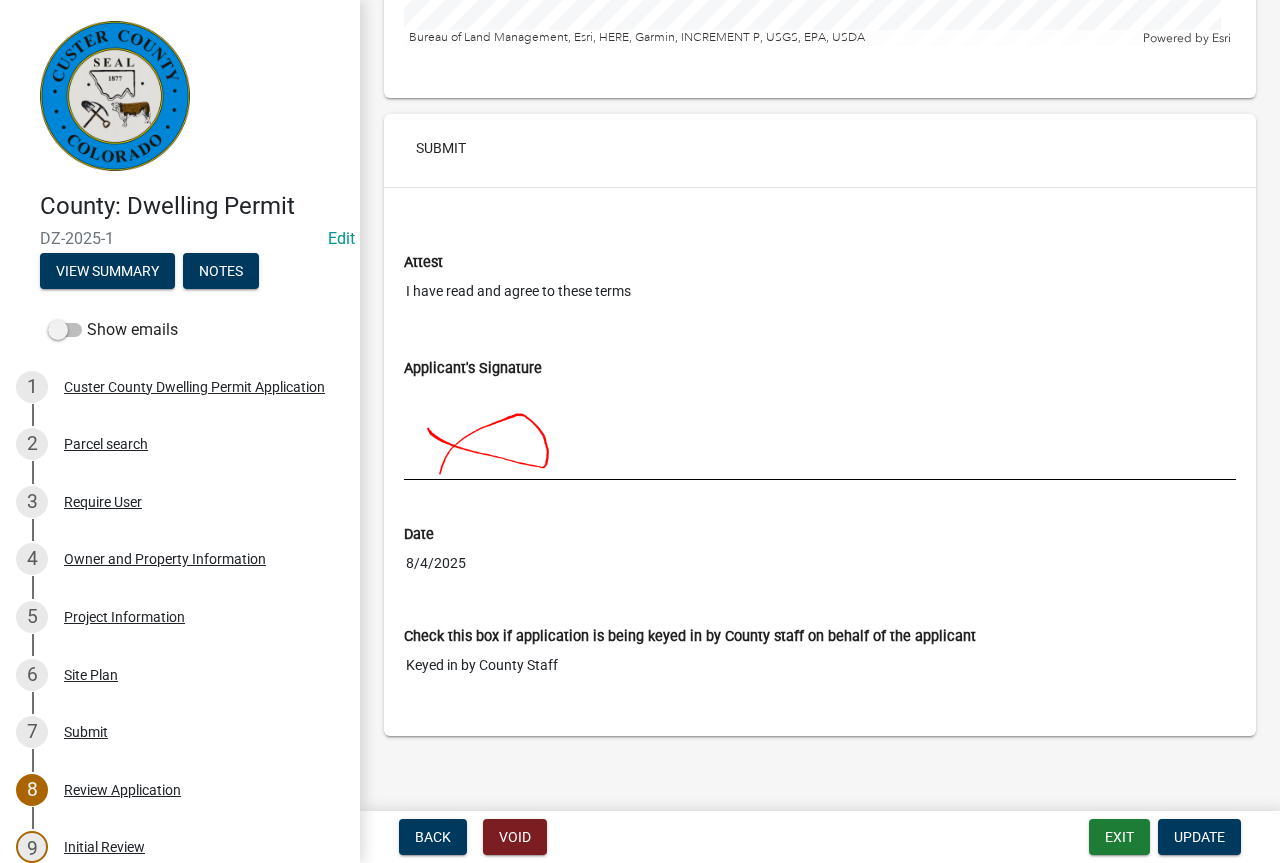 scroll, scrollTop: 7383, scrollLeft: 0, axis: vertical 